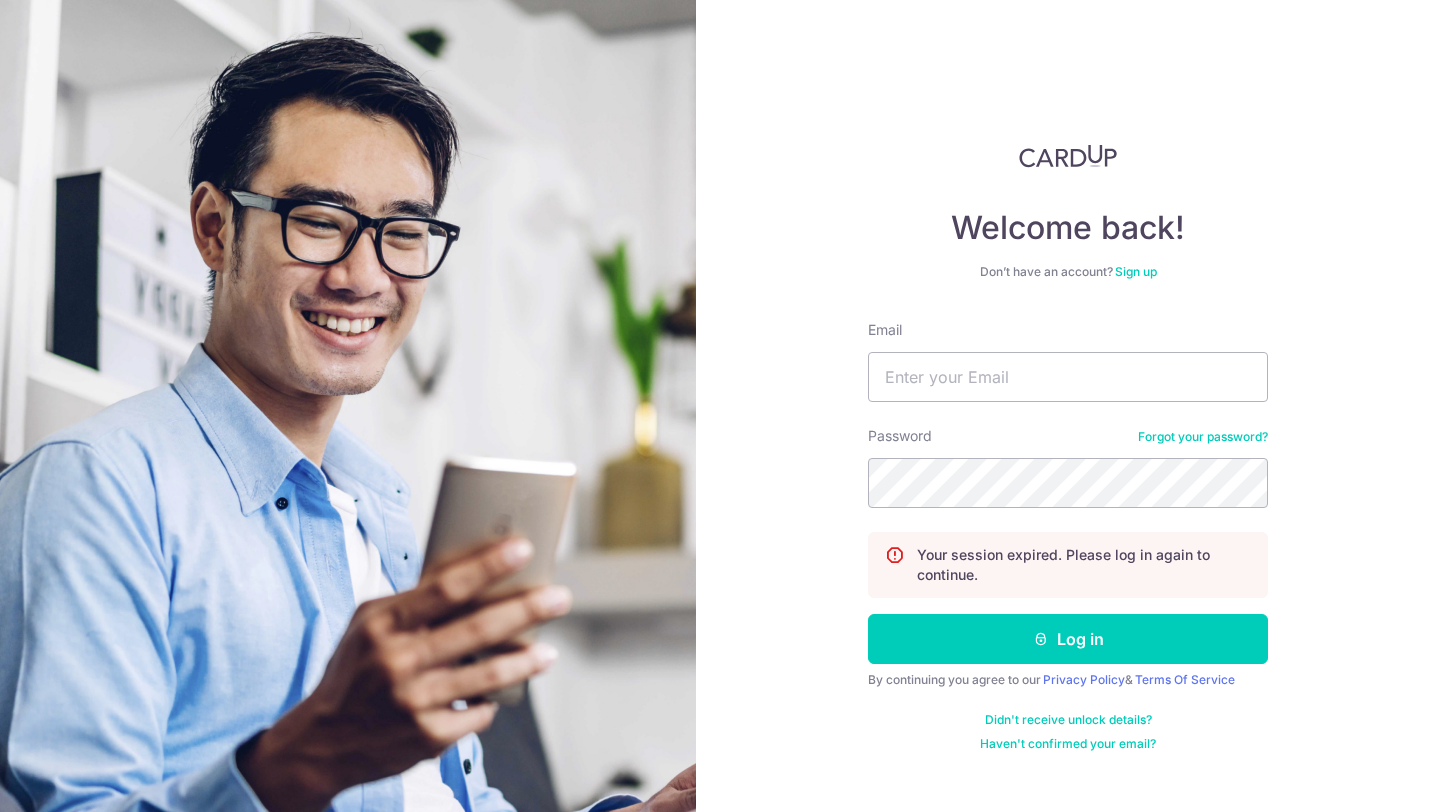 scroll, scrollTop: 0, scrollLeft: 0, axis: both 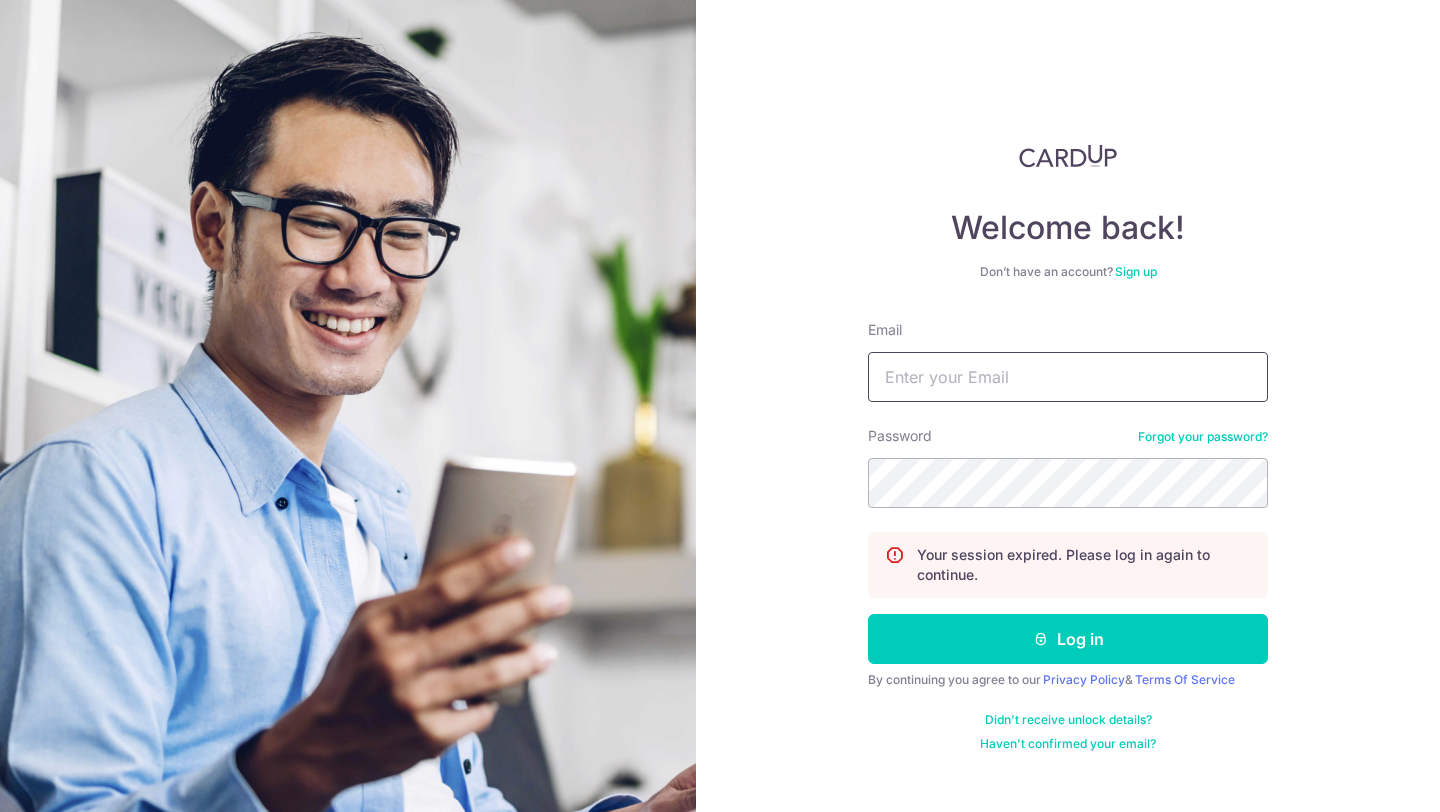 click on "Email" at bounding box center [1068, 377] 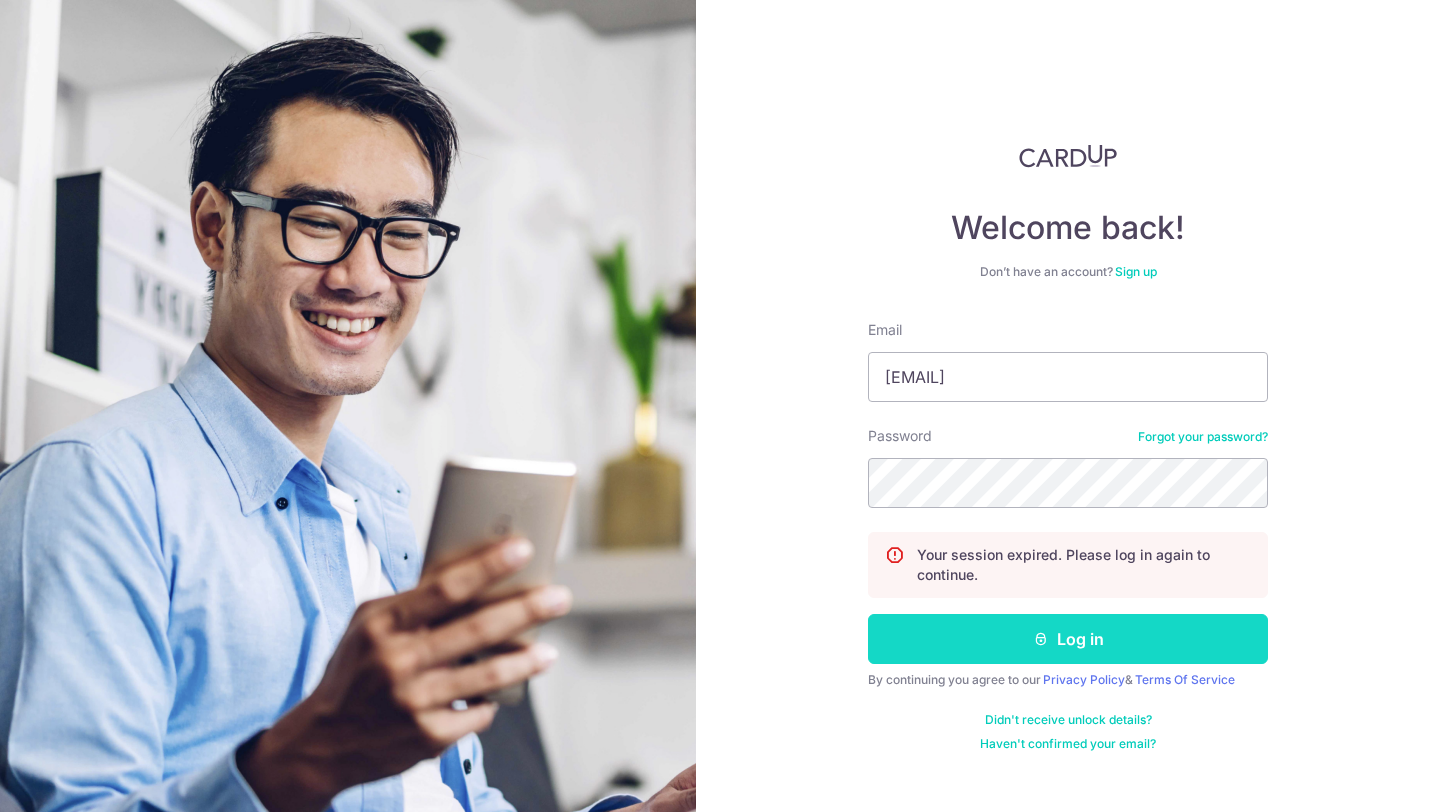 click on "Log in" at bounding box center (1068, 639) 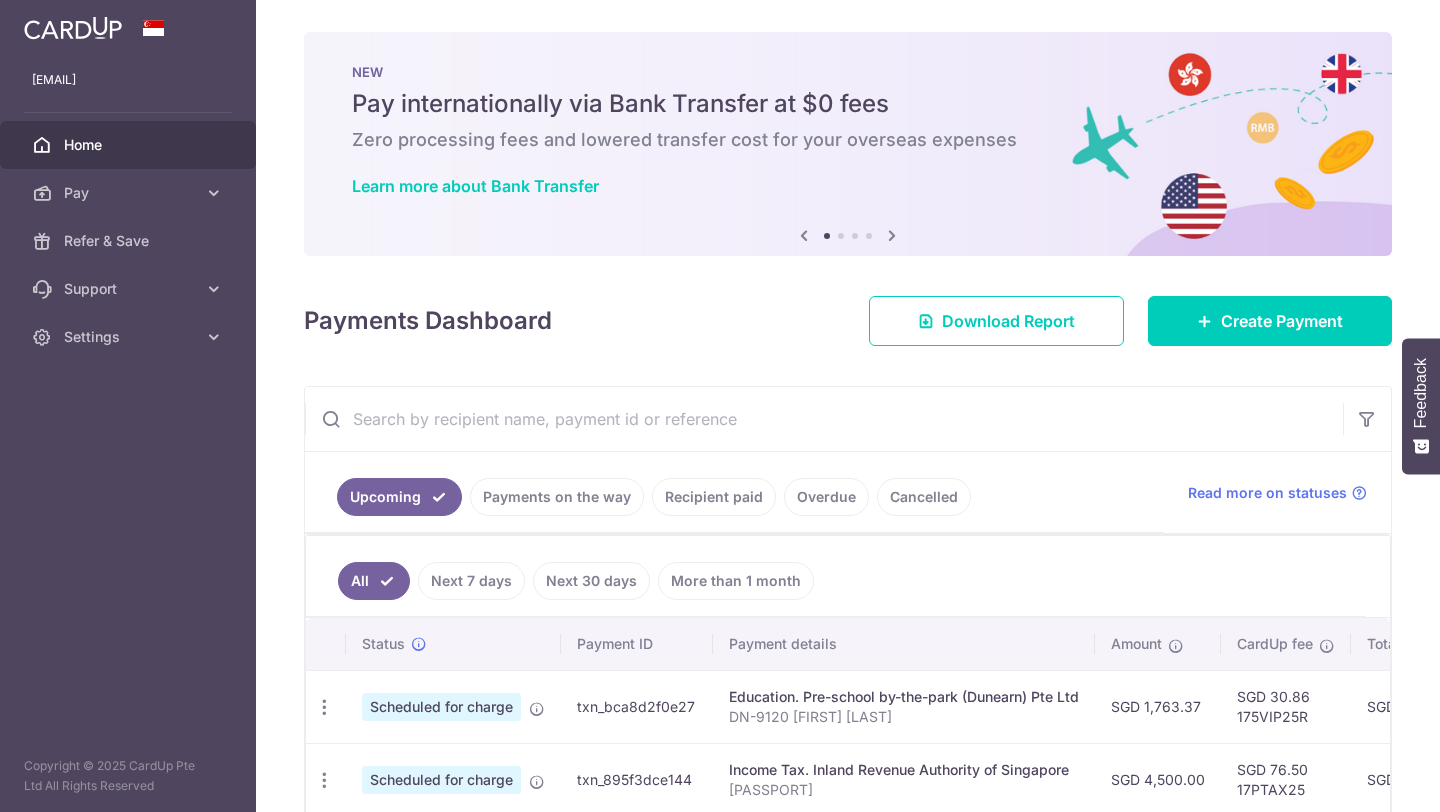 scroll, scrollTop: 0, scrollLeft: 0, axis: both 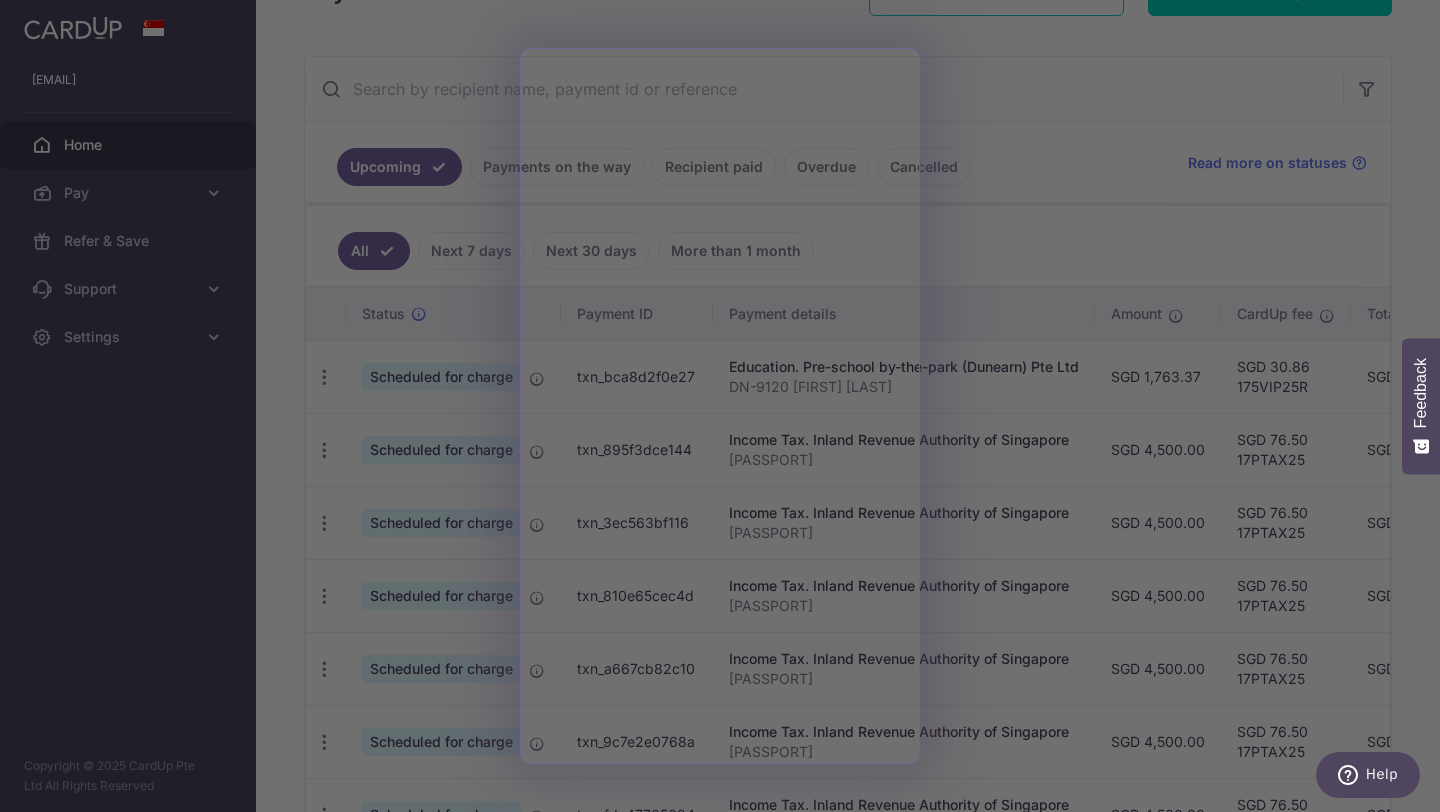 click at bounding box center (727, 410) 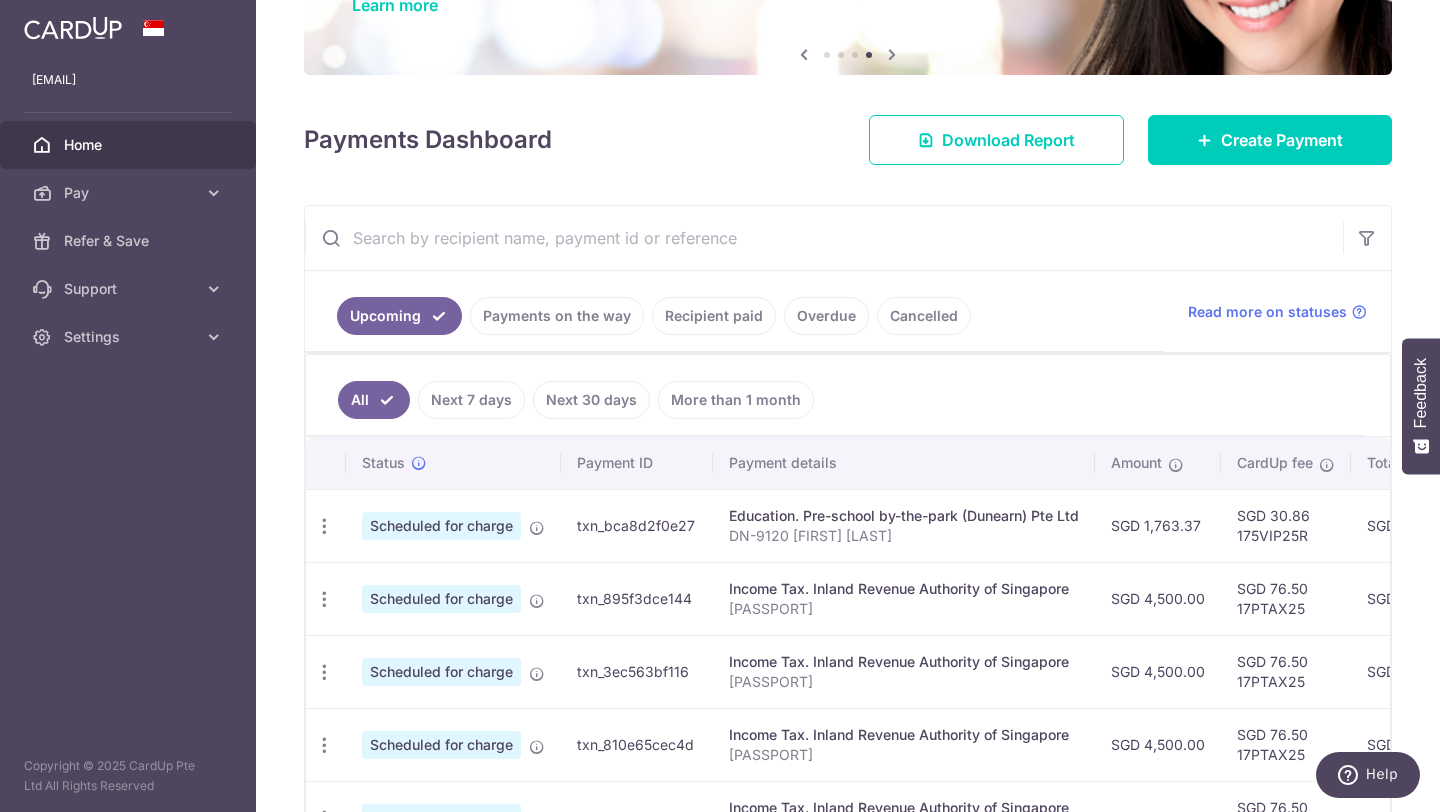 scroll, scrollTop: 0, scrollLeft: 0, axis: both 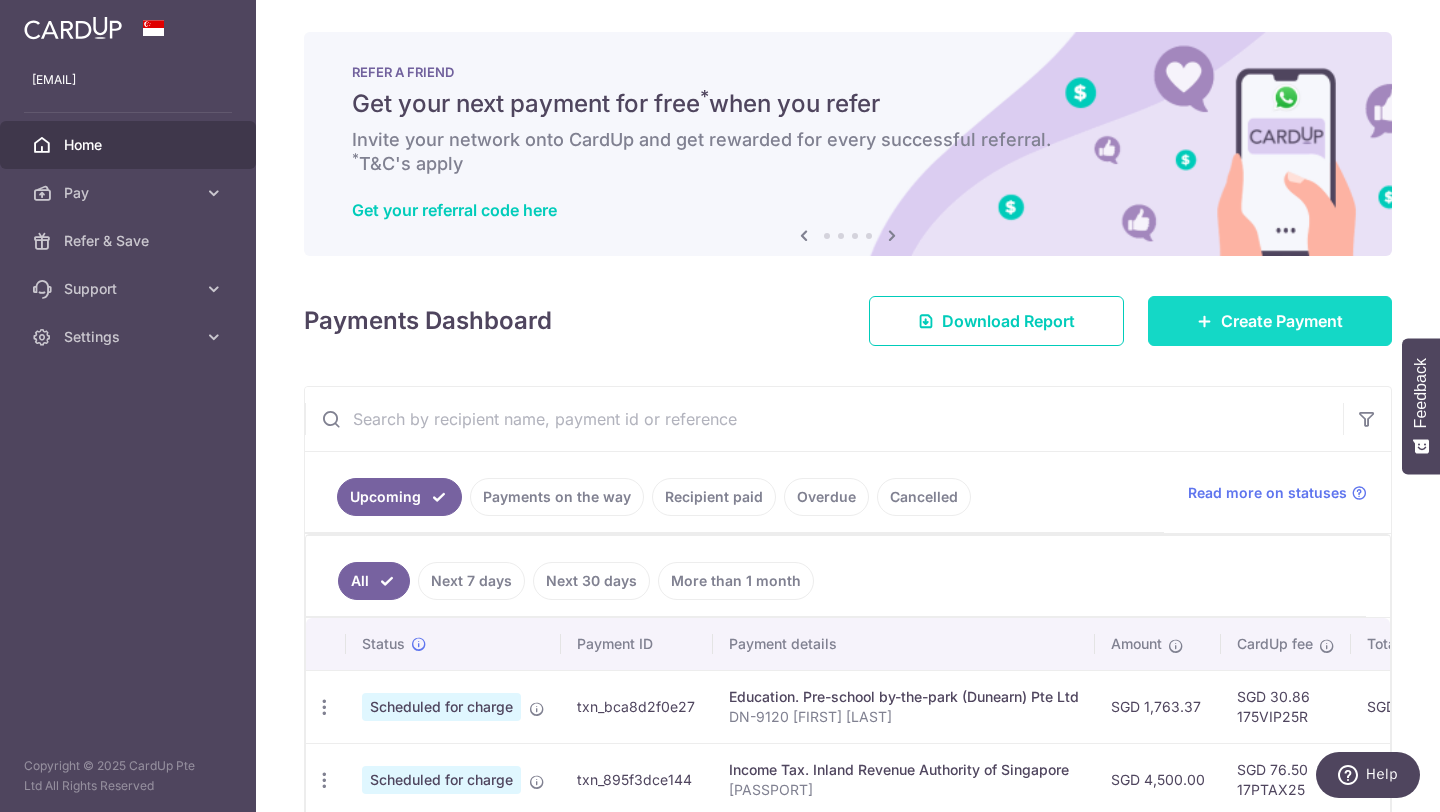 click at bounding box center [1205, 321] 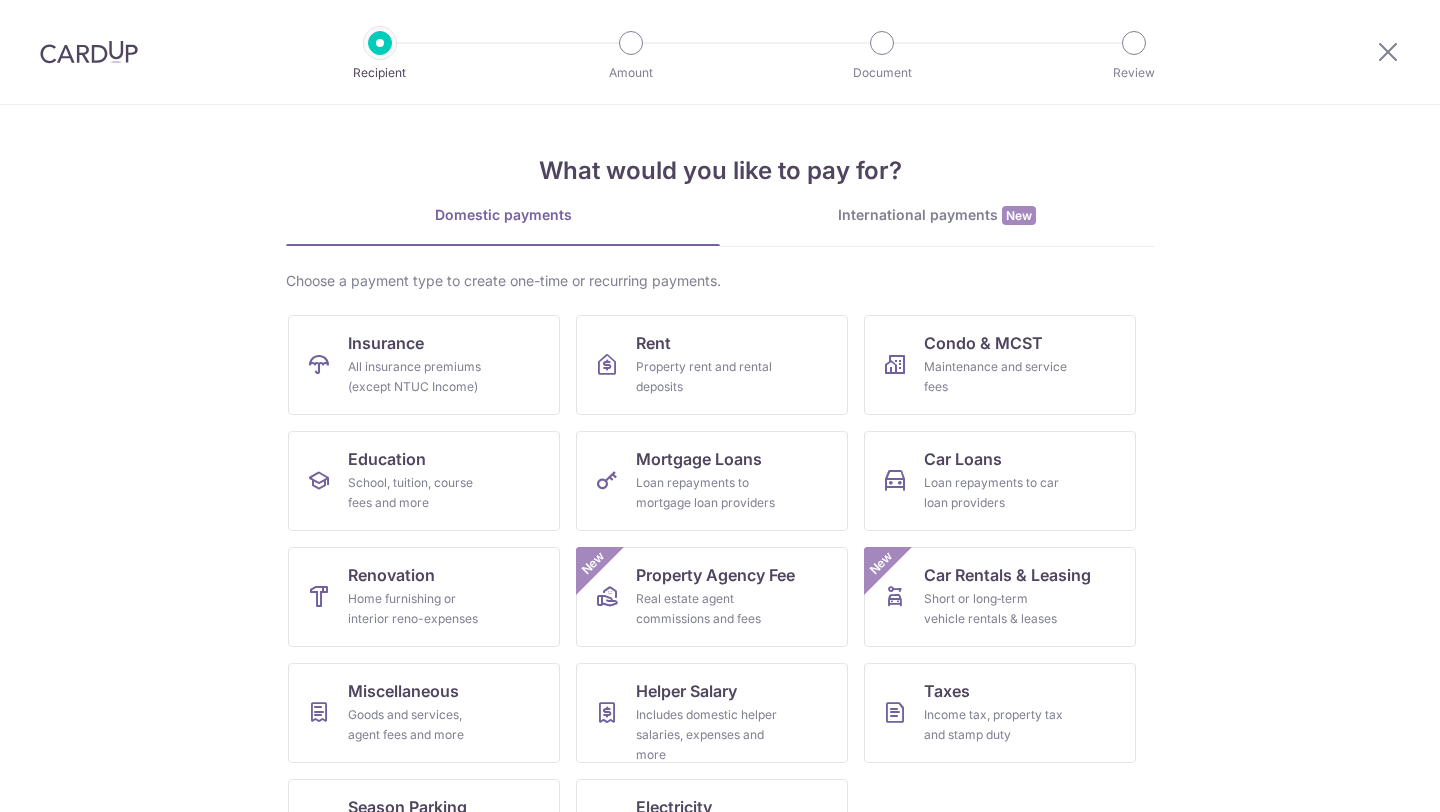 scroll, scrollTop: 0, scrollLeft: 0, axis: both 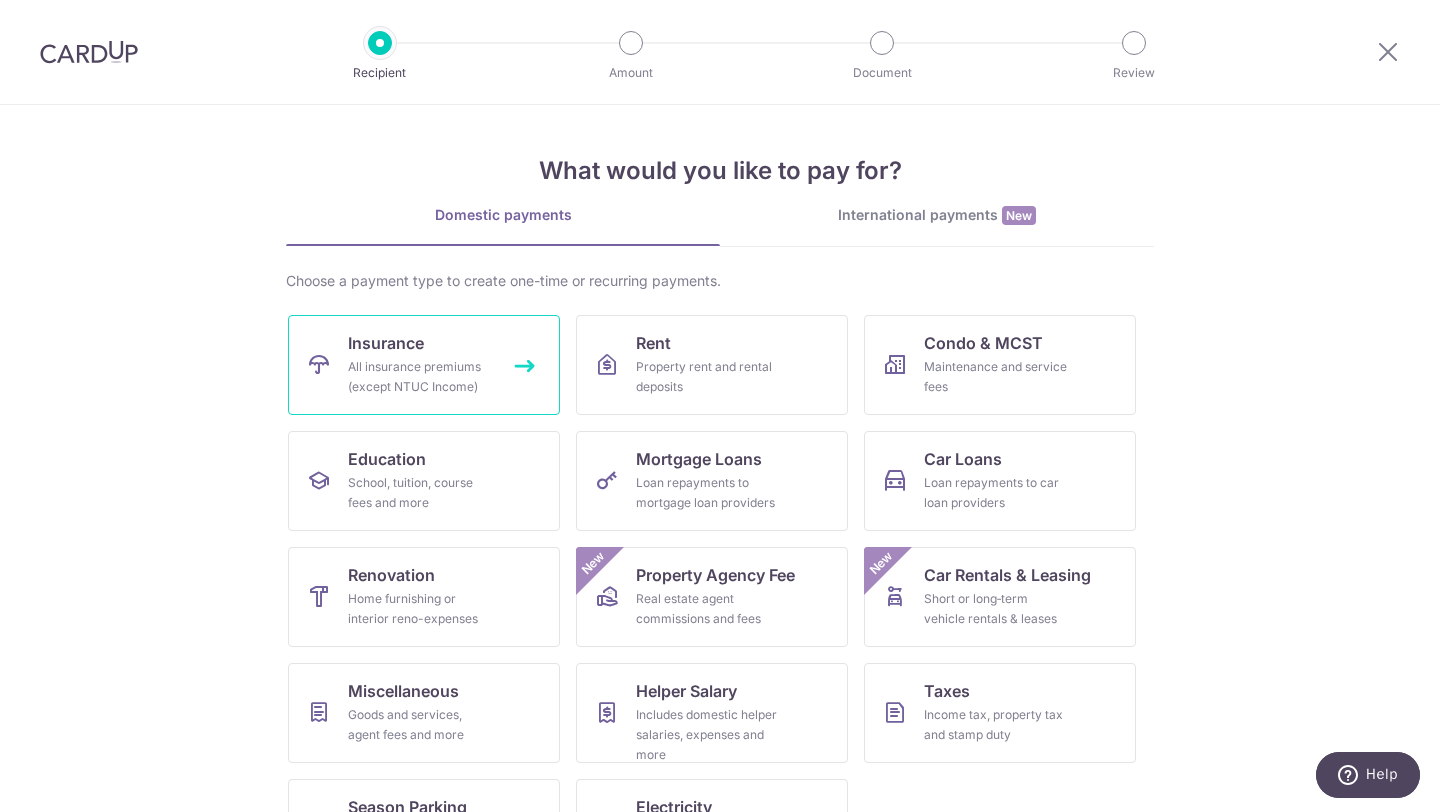 click on "Insurance All insurance premiums (except NTUC Income)" at bounding box center [424, 365] 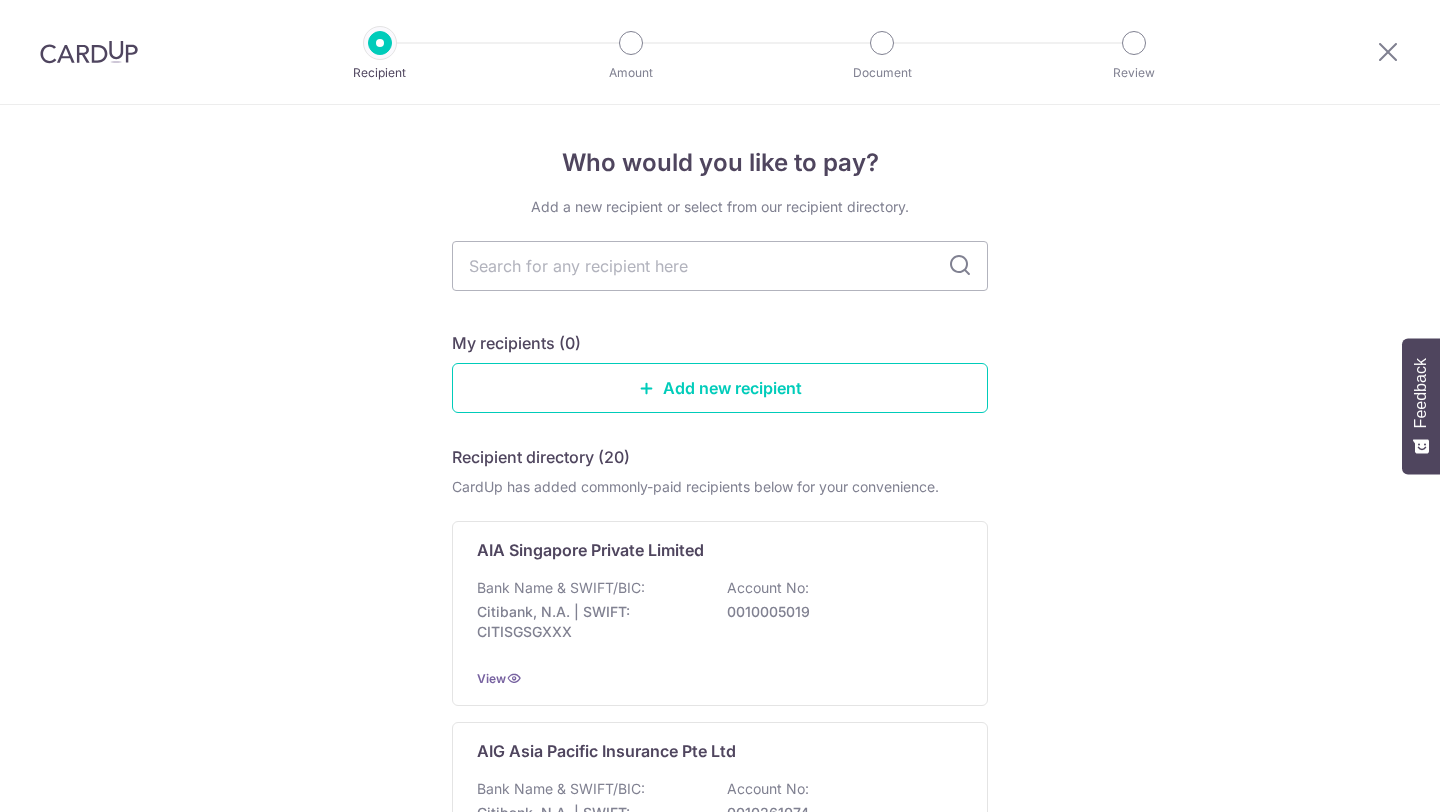 scroll, scrollTop: 0, scrollLeft: 0, axis: both 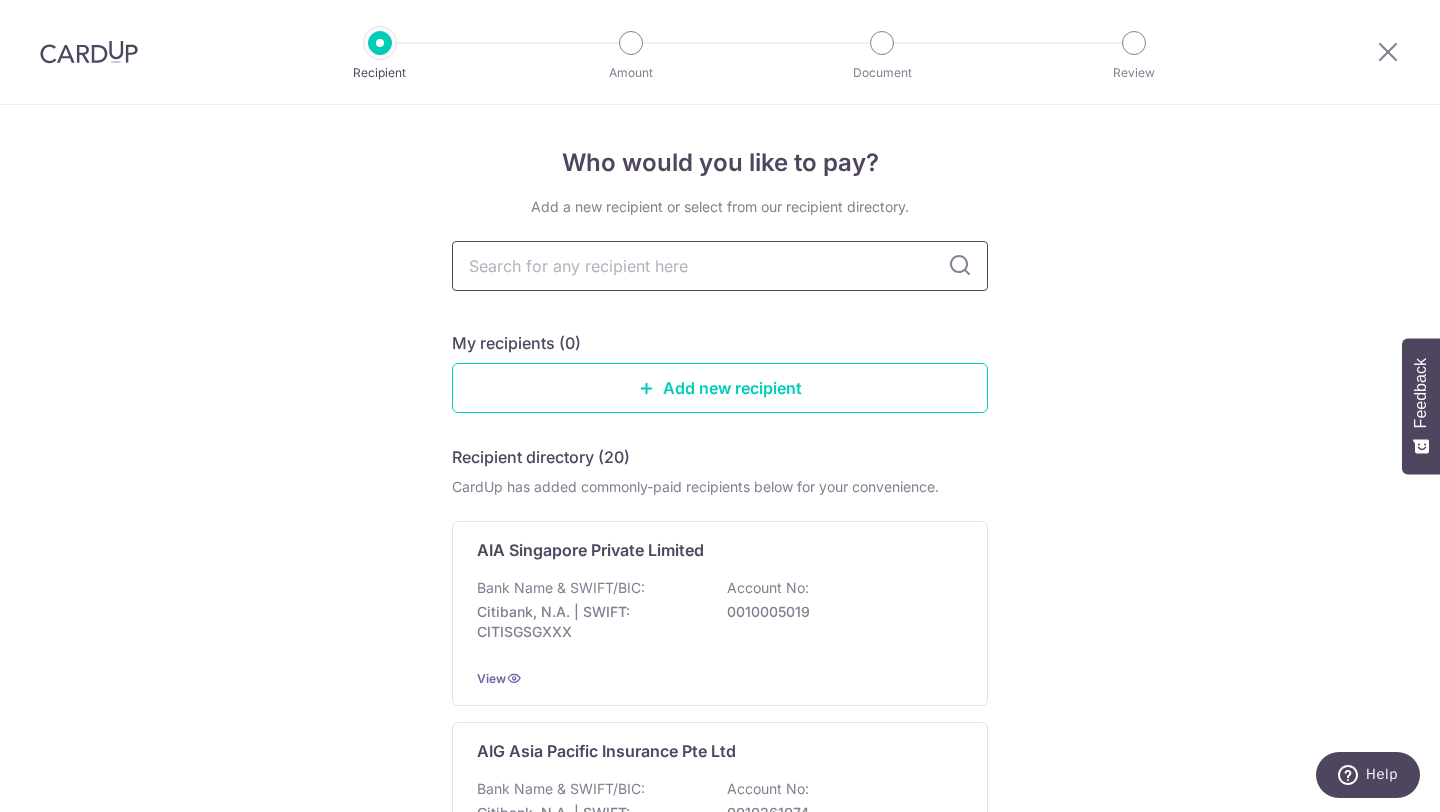 click at bounding box center (720, 266) 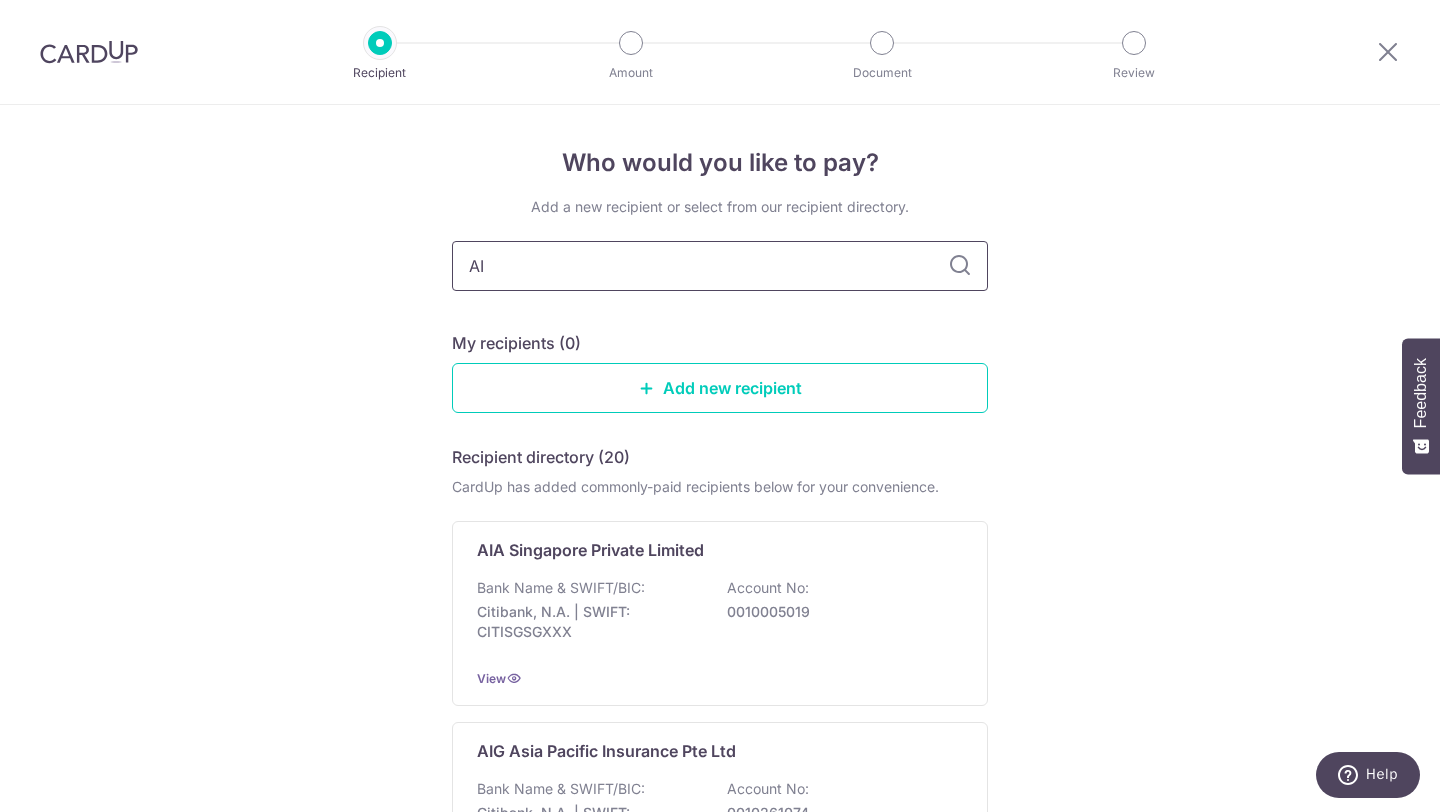 type on "AIA" 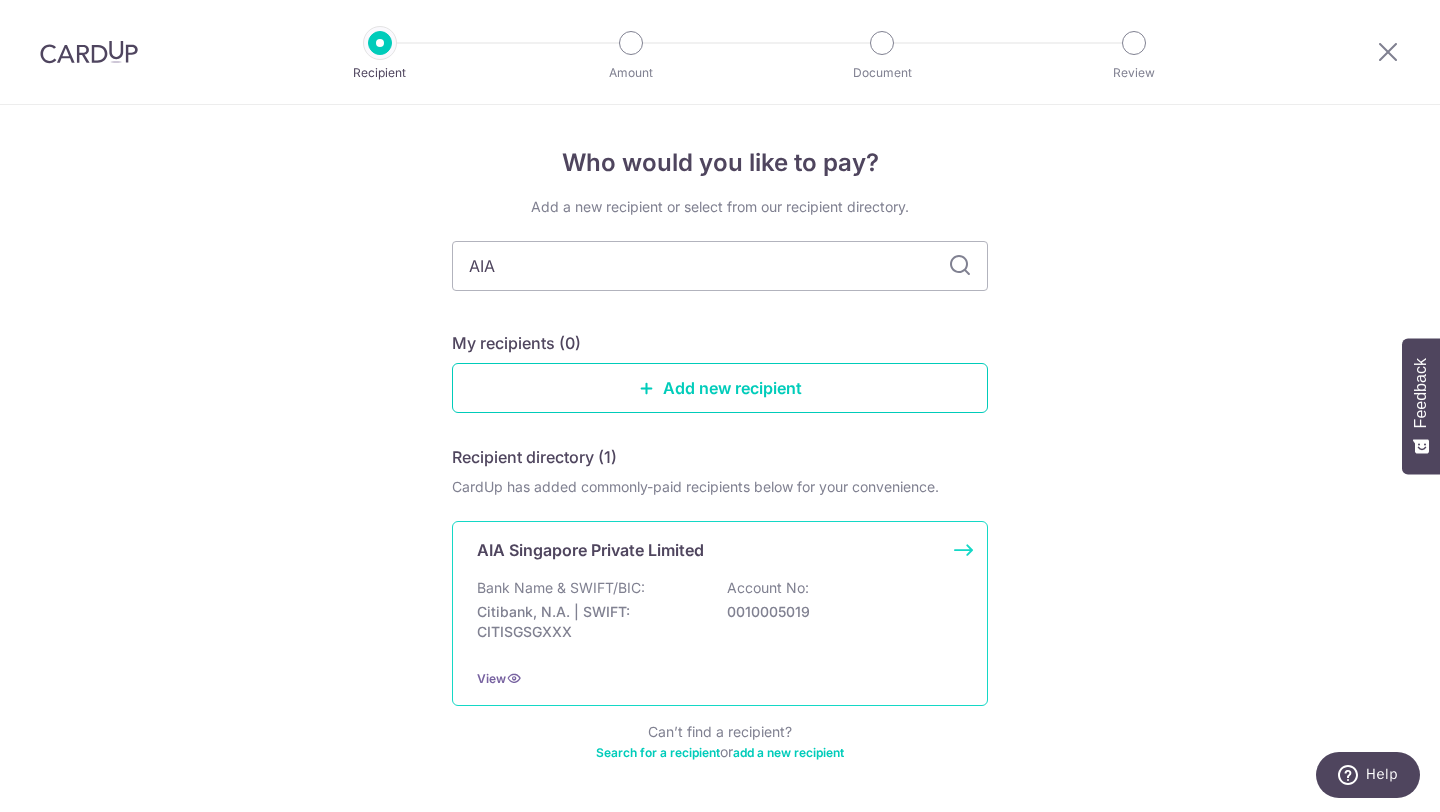 click on "Account No:" at bounding box center [768, 588] 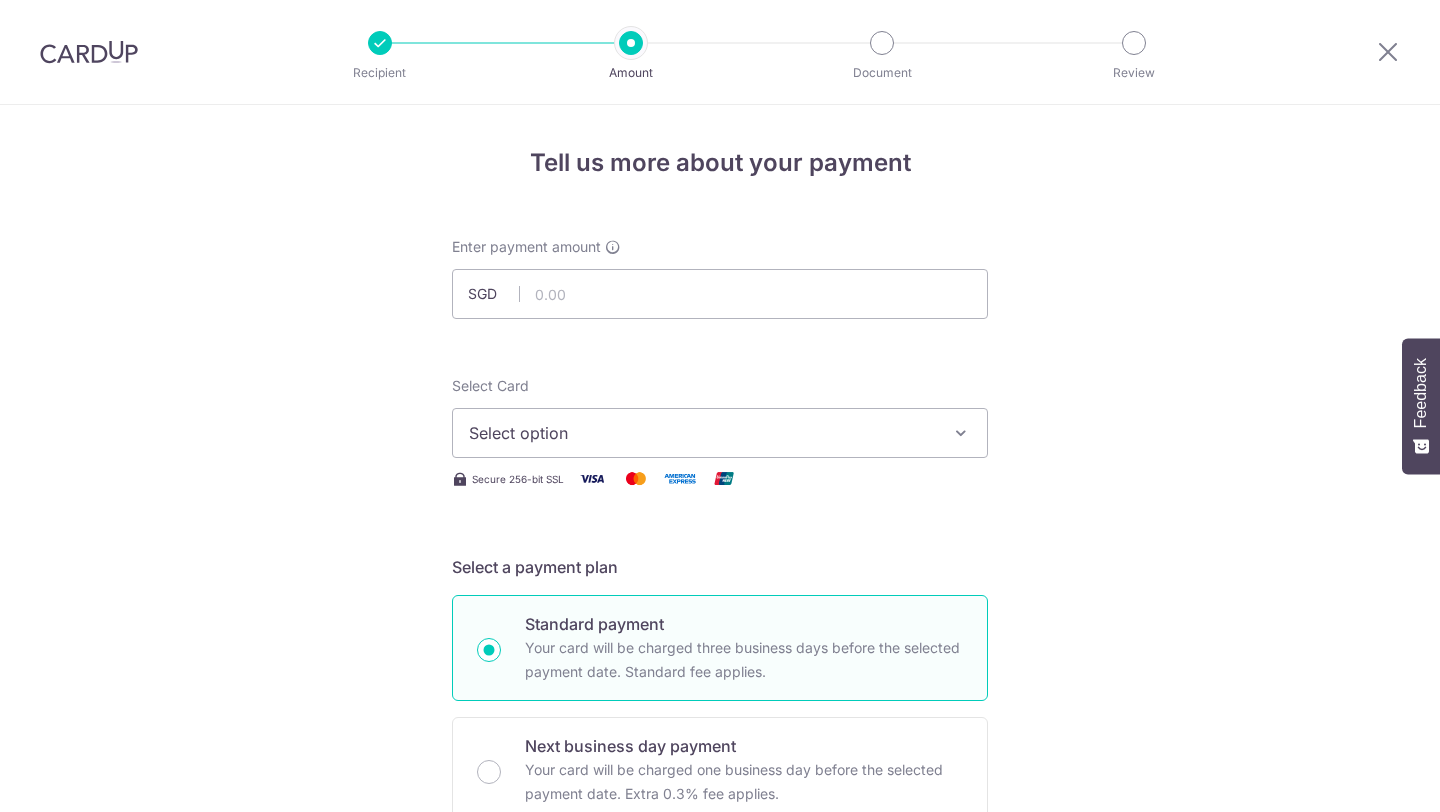 scroll, scrollTop: 0, scrollLeft: 0, axis: both 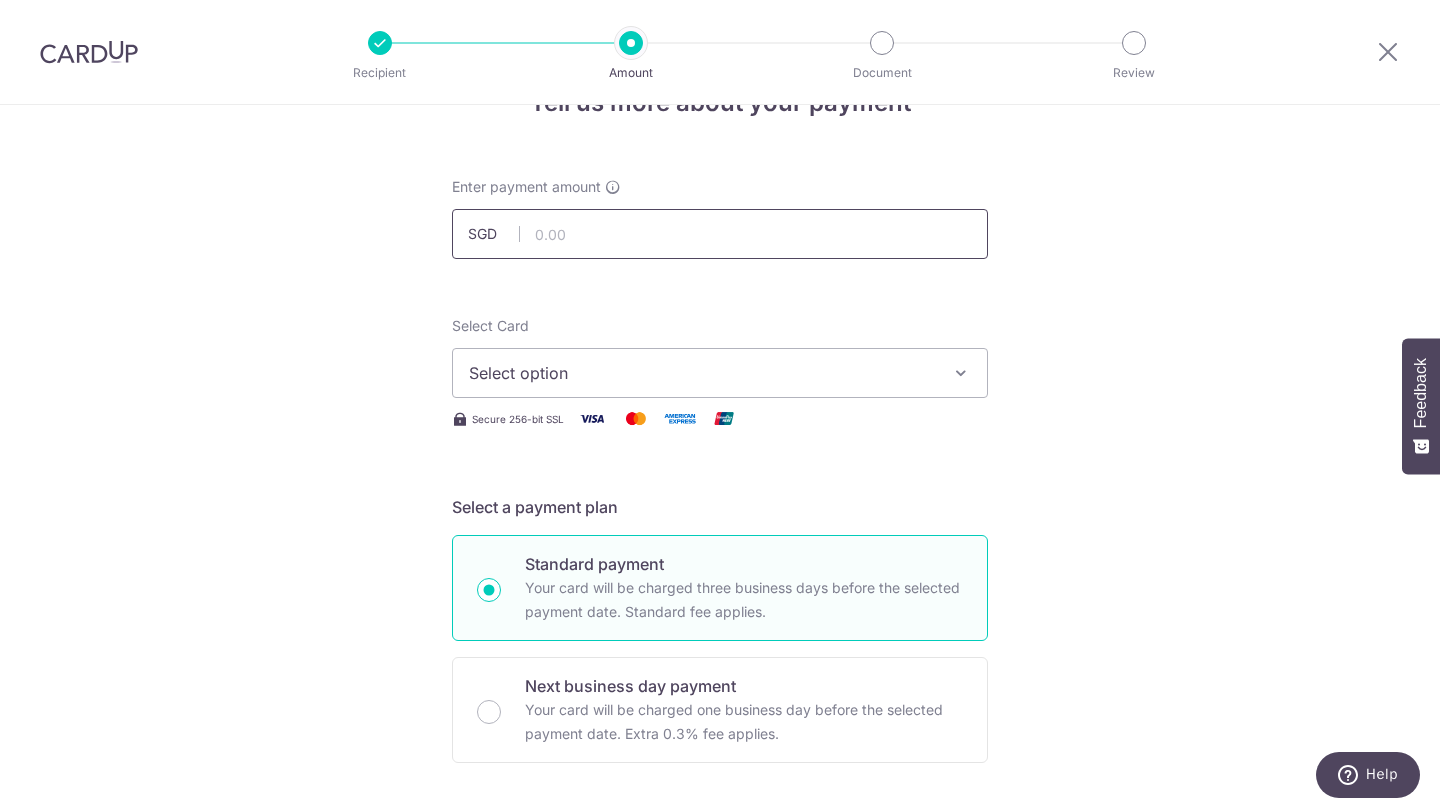 click at bounding box center [720, 234] 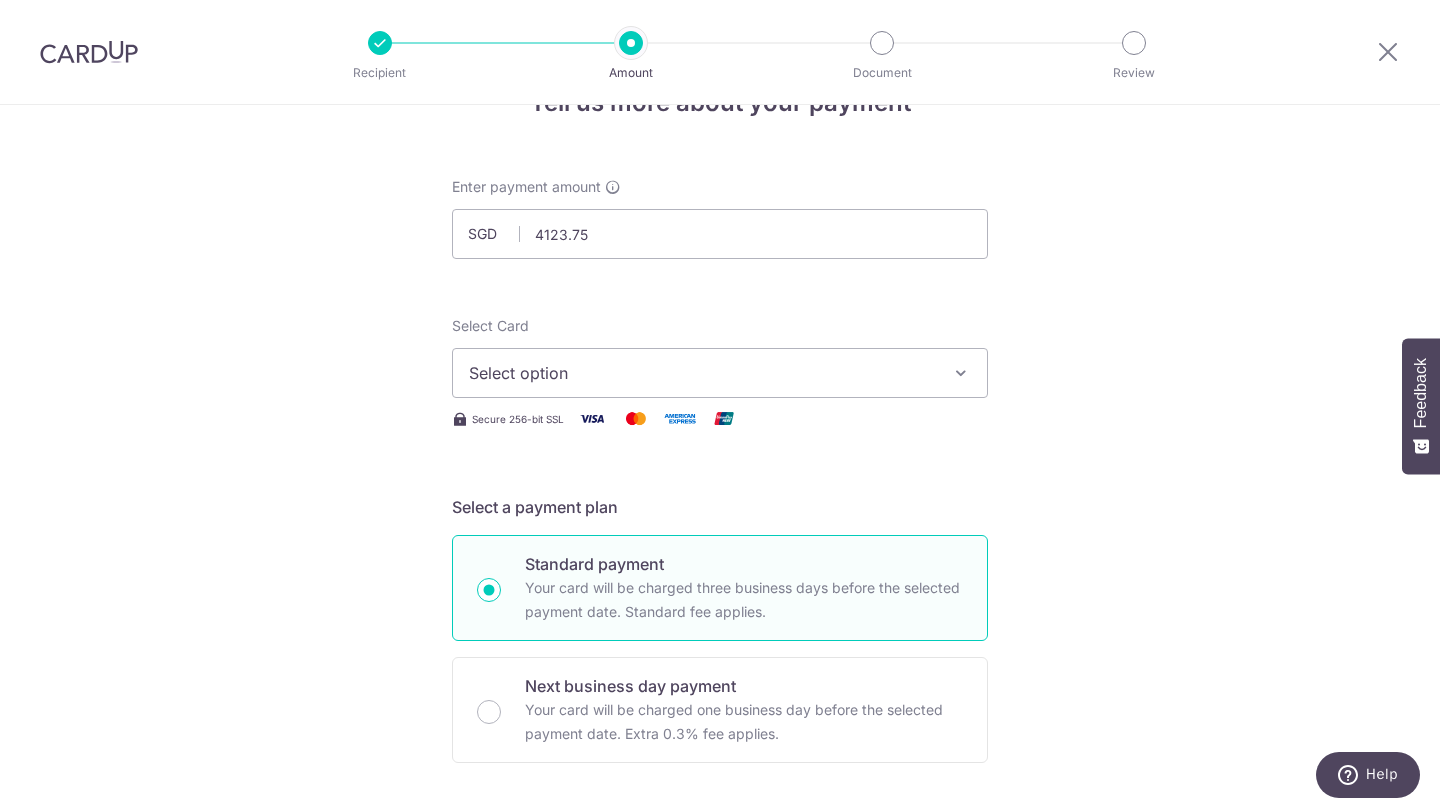 type on "4,123.75" 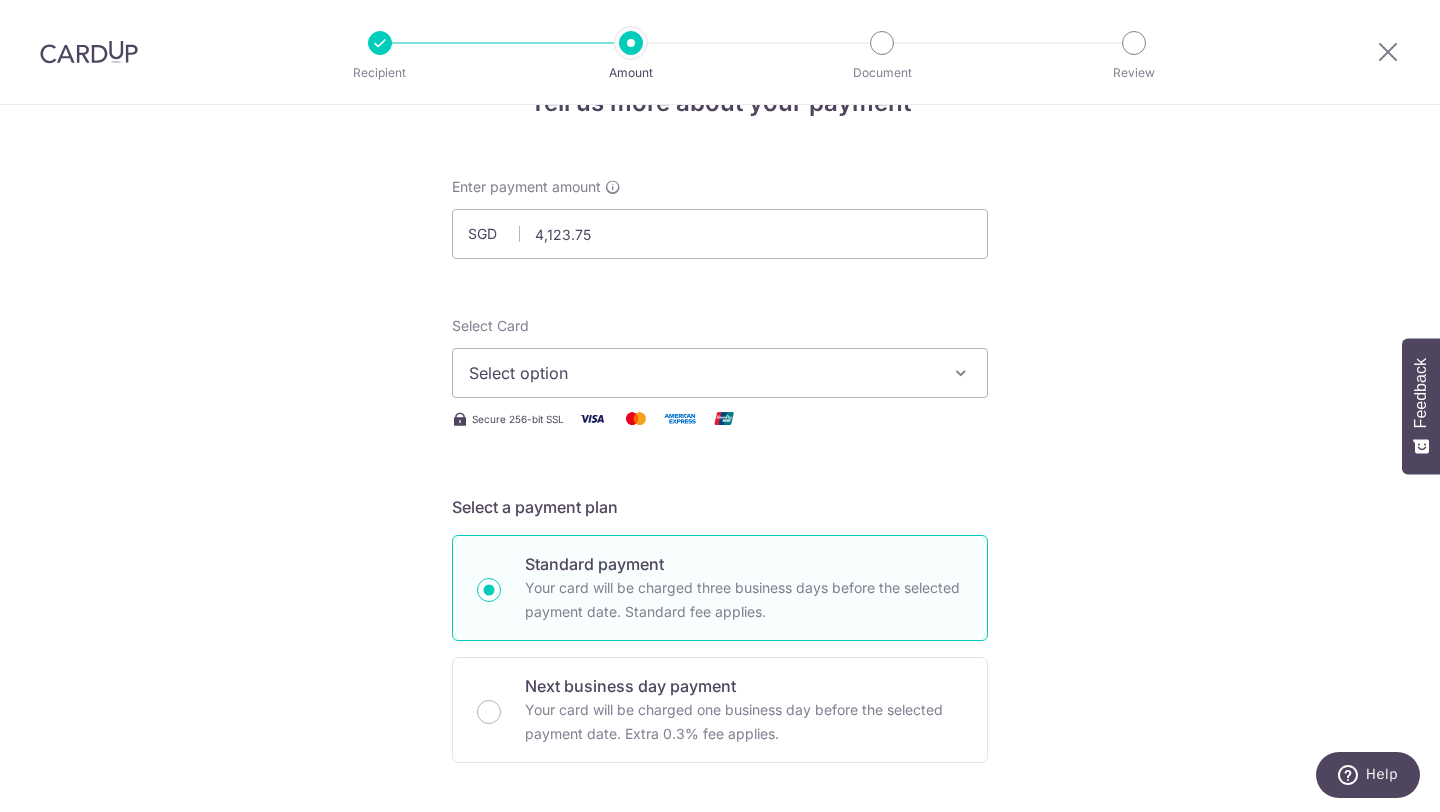 click on "Select option" at bounding box center (702, 373) 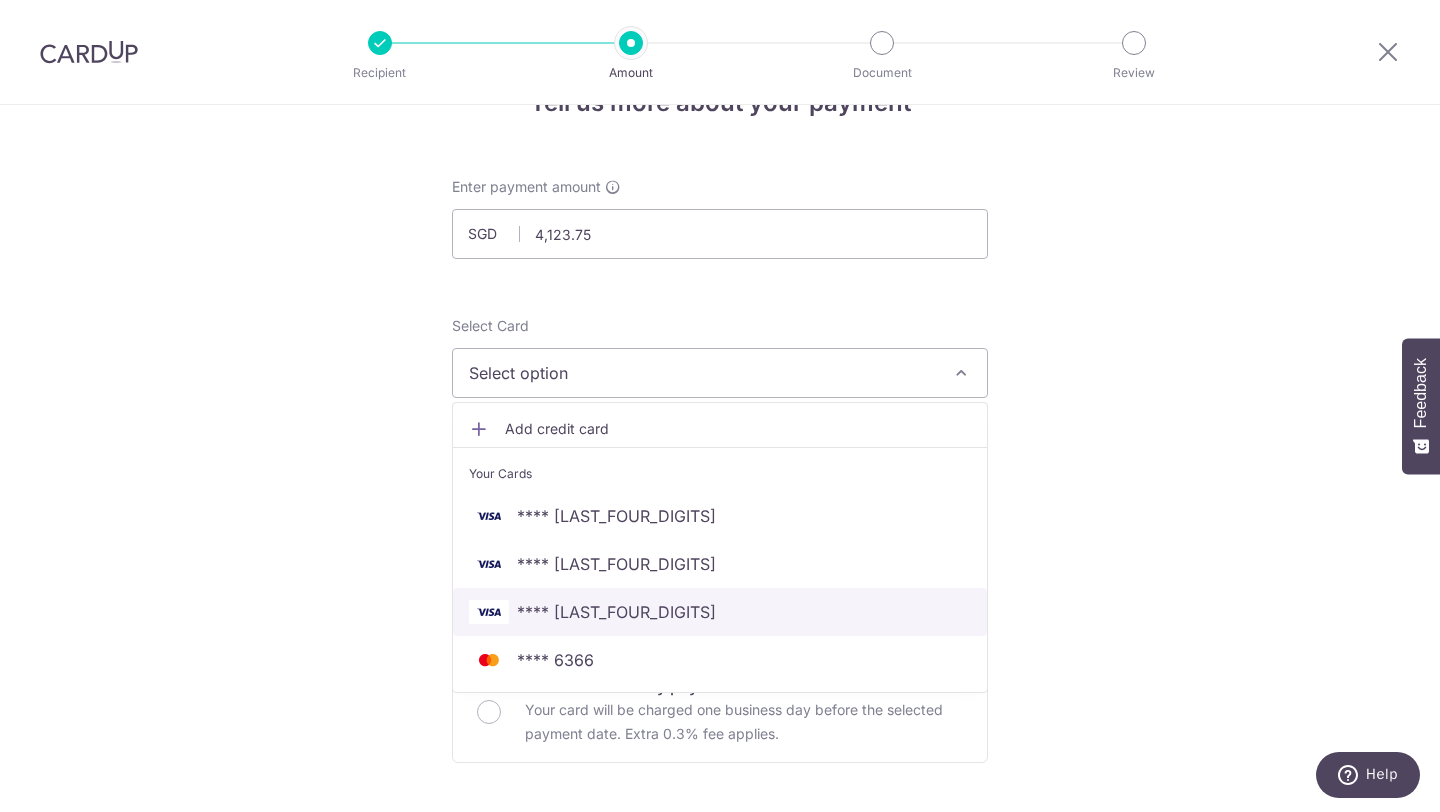 click on "**** [LAST_FOUR]" at bounding box center [616, 612] 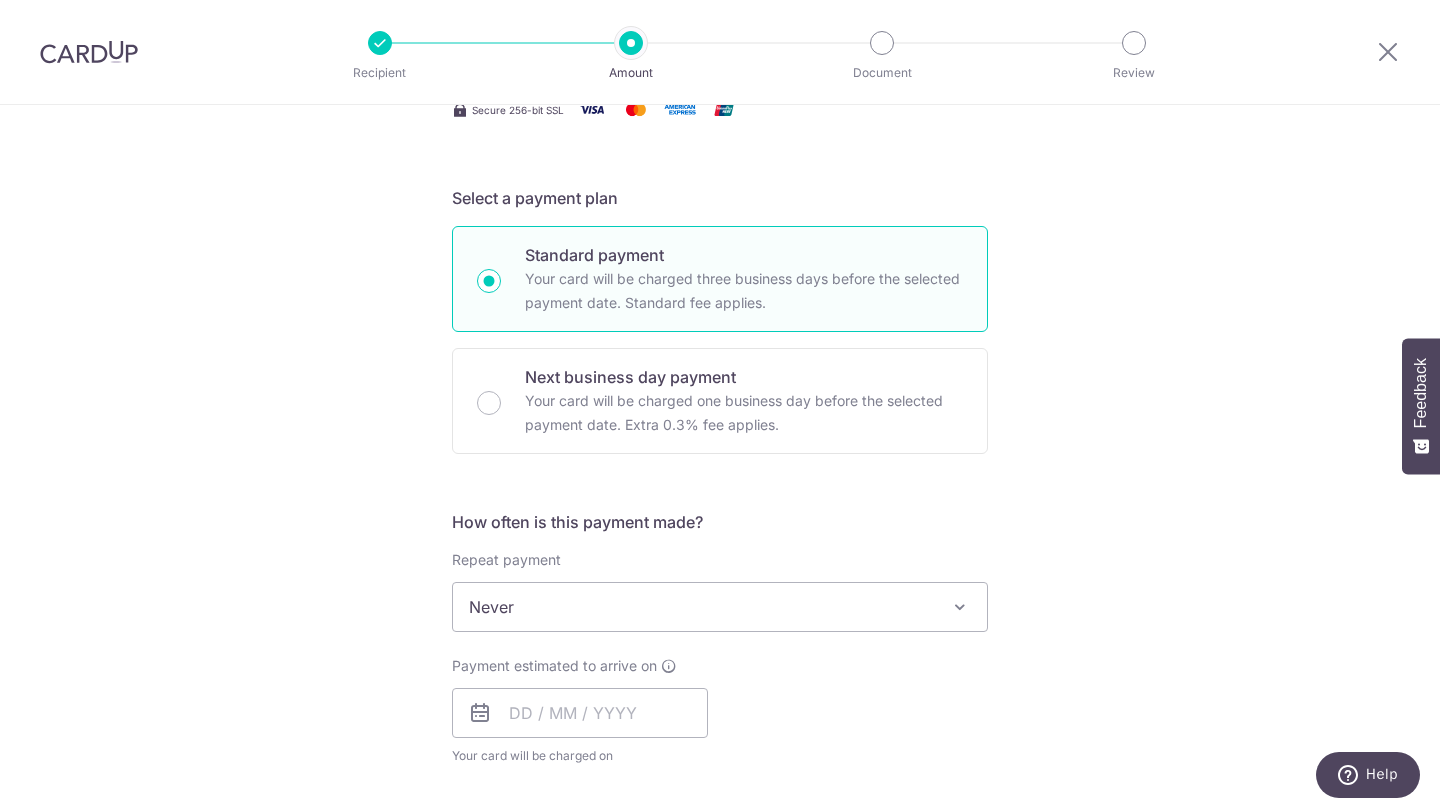 scroll, scrollTop: 376, scrollLeft: 0, axis: vertical 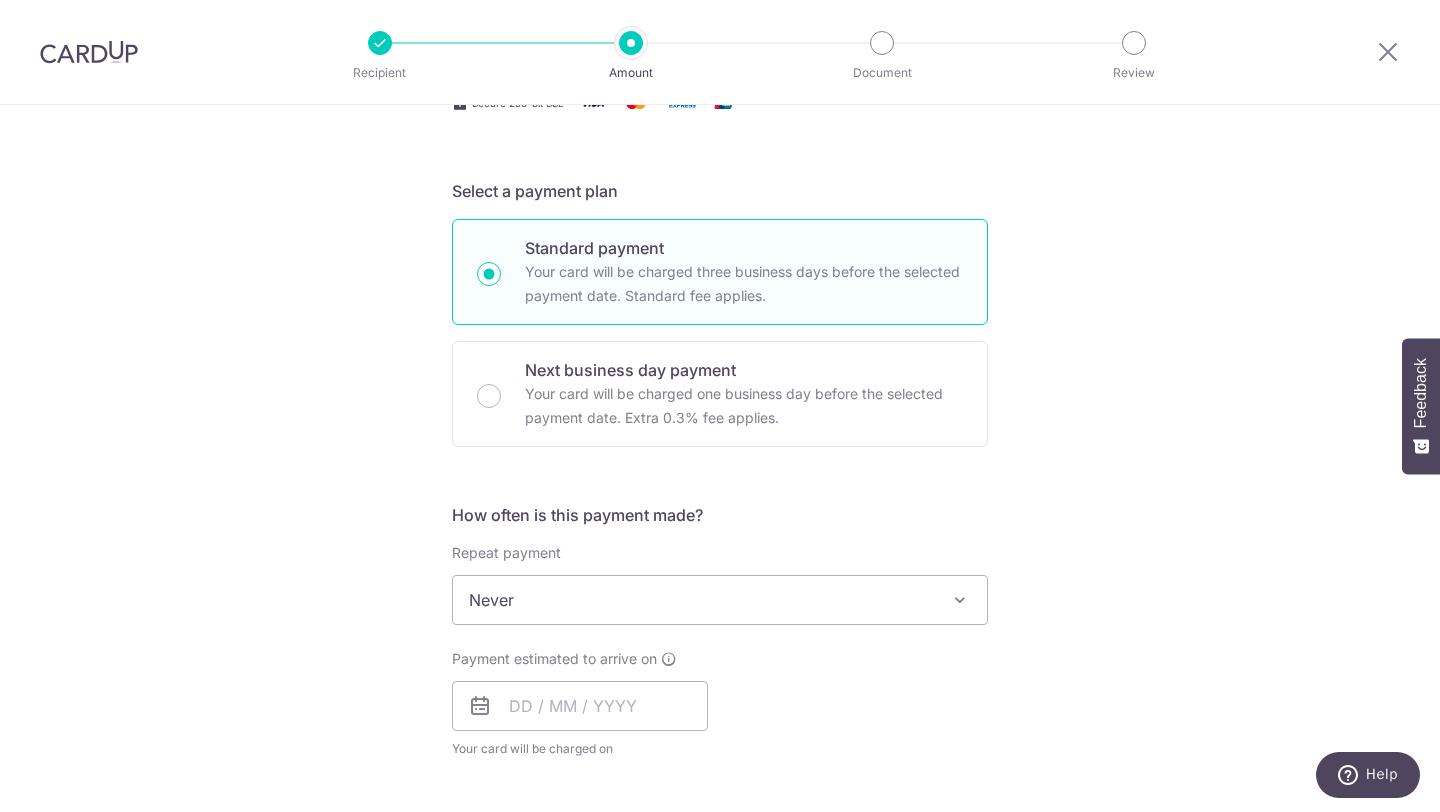 click on "Never" at bounding box center [720, 600] 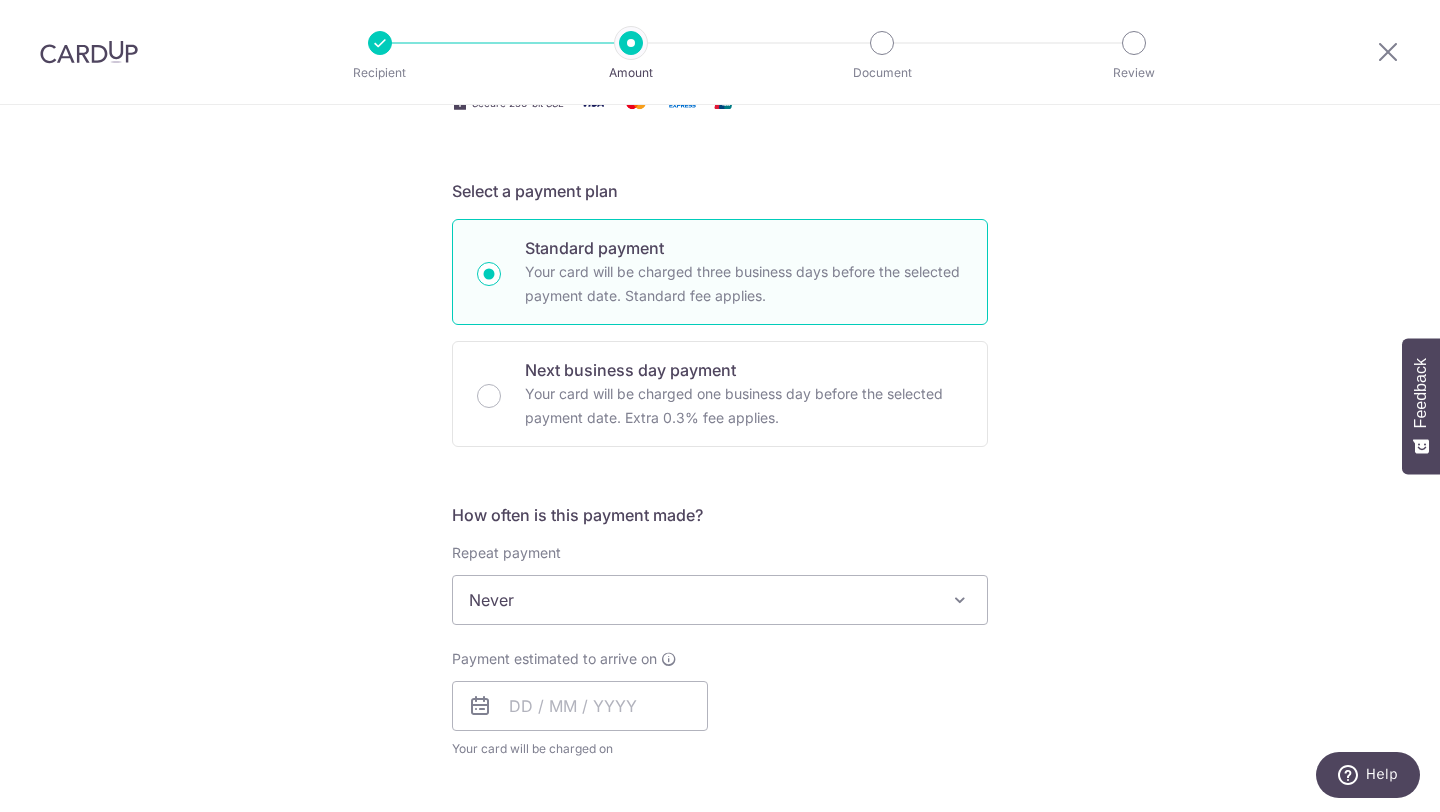 click on "Never" at bounding box center (720, 600) 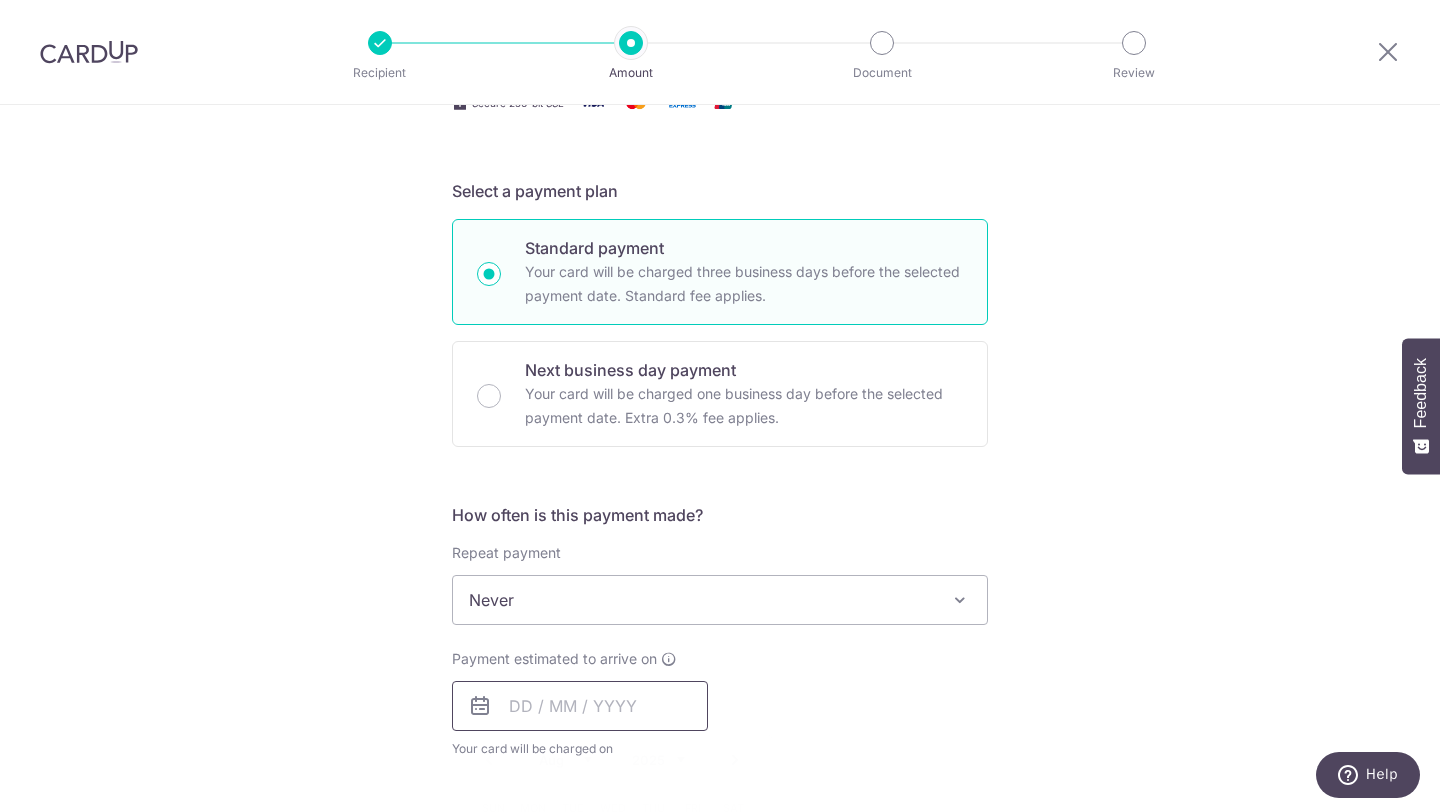 click at bounding box center [580, 706] 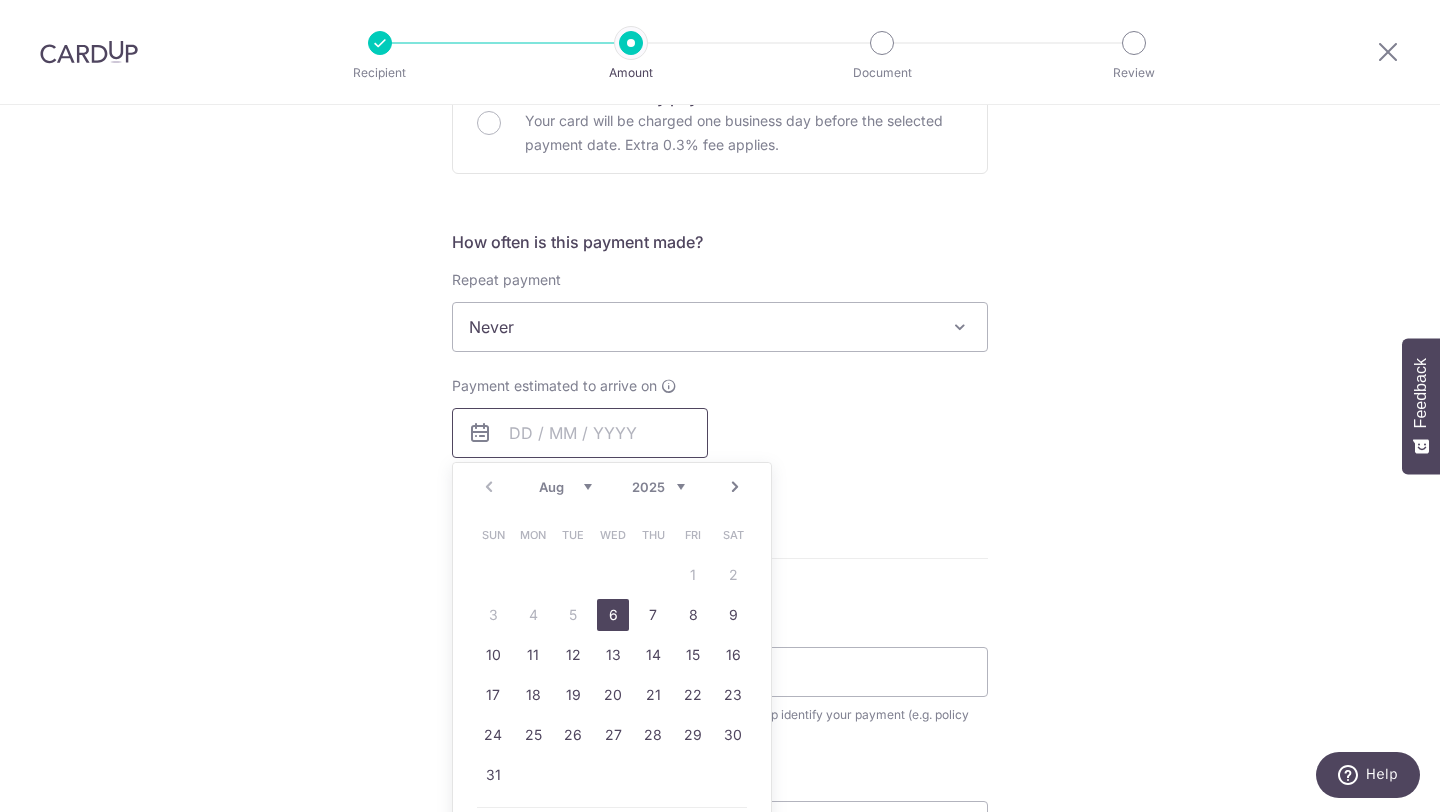 scroll, scrollTop: 716, scrollLeft: 0, axis: vertical 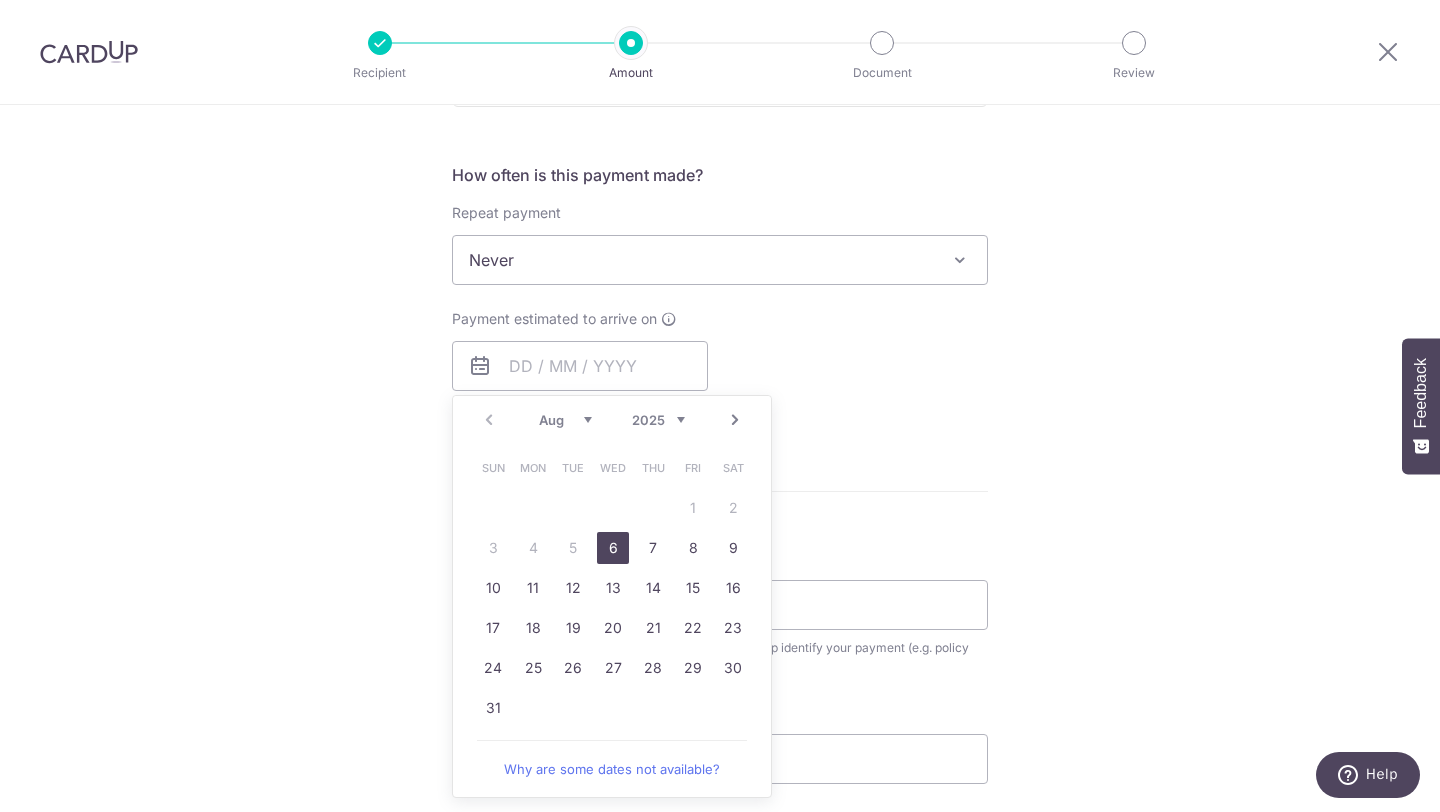 click on "6" at bounding box center (613, 548) 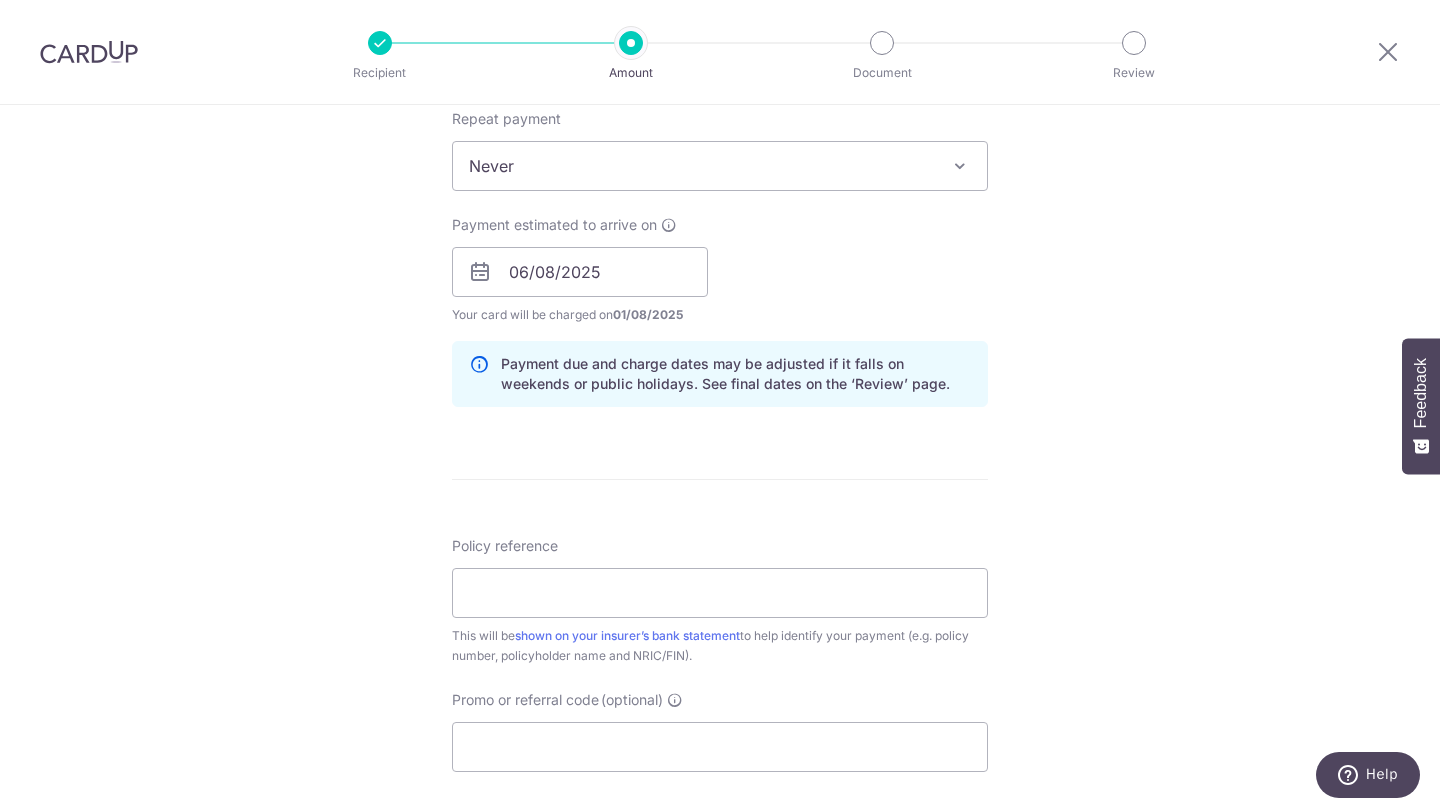 scroll, scrollTop: 811, scrollLeft: 0, axis: vertical 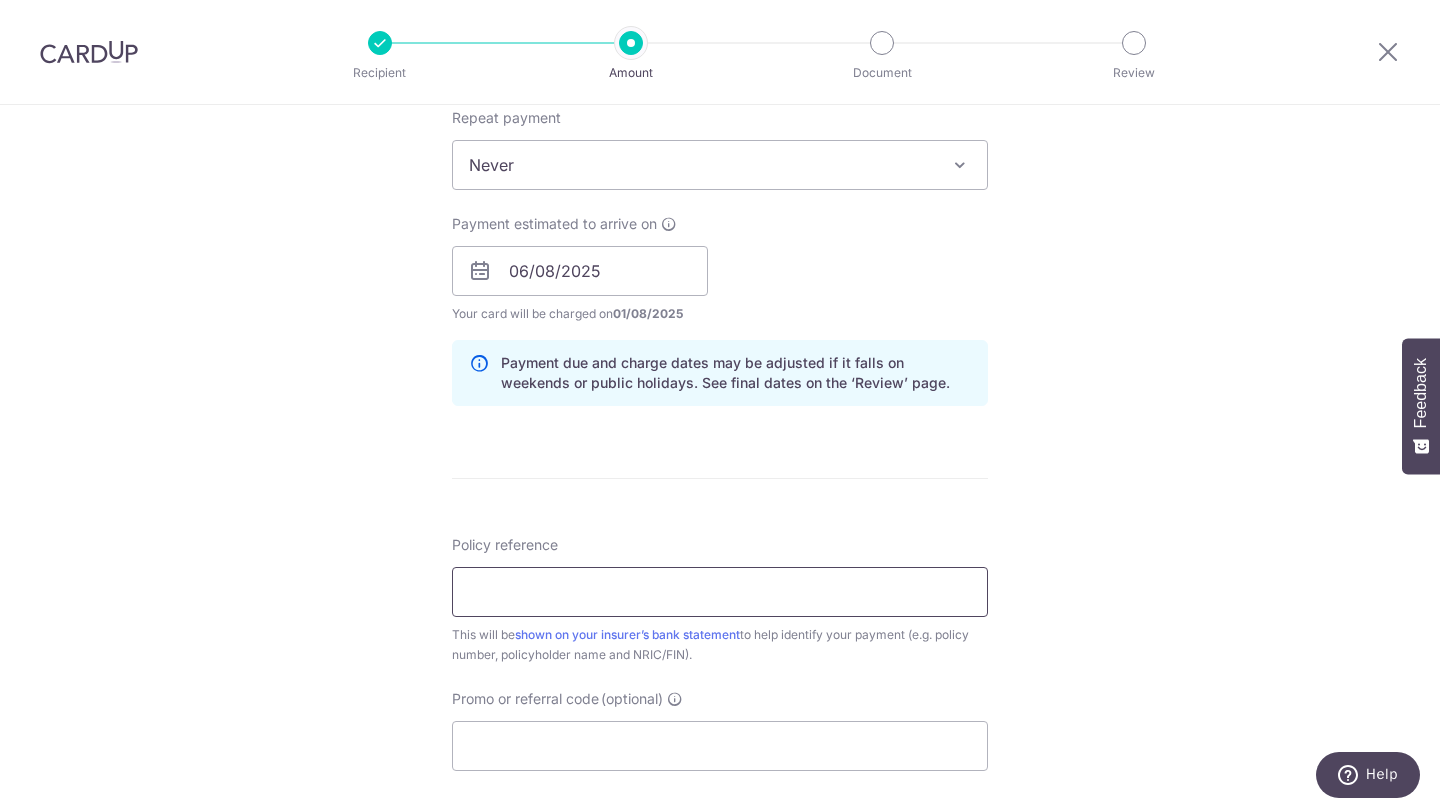 click on "Policy reference" at bounding box center [720, 592] 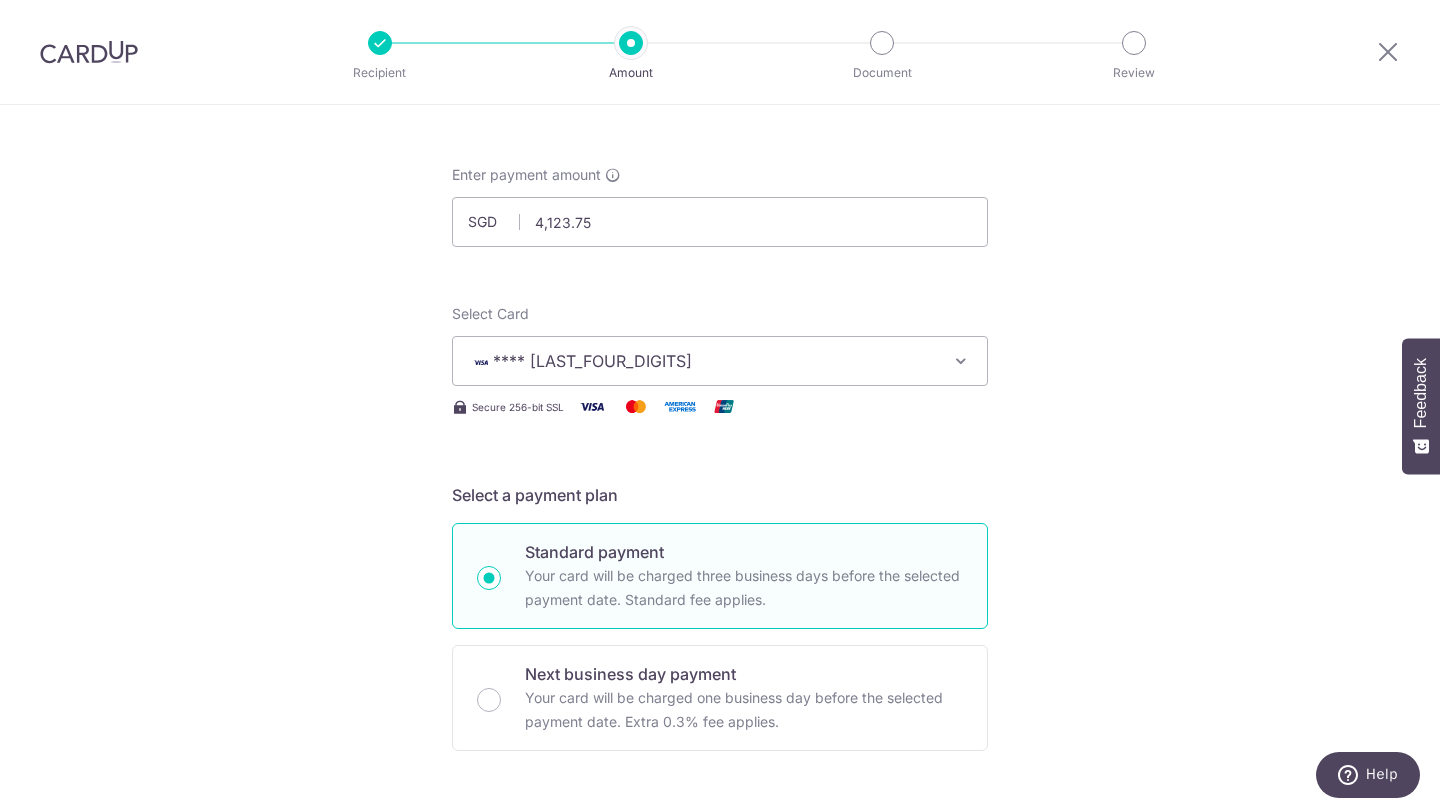 scroll, scrollTop: 0, scrollLeft: 0, axis: both 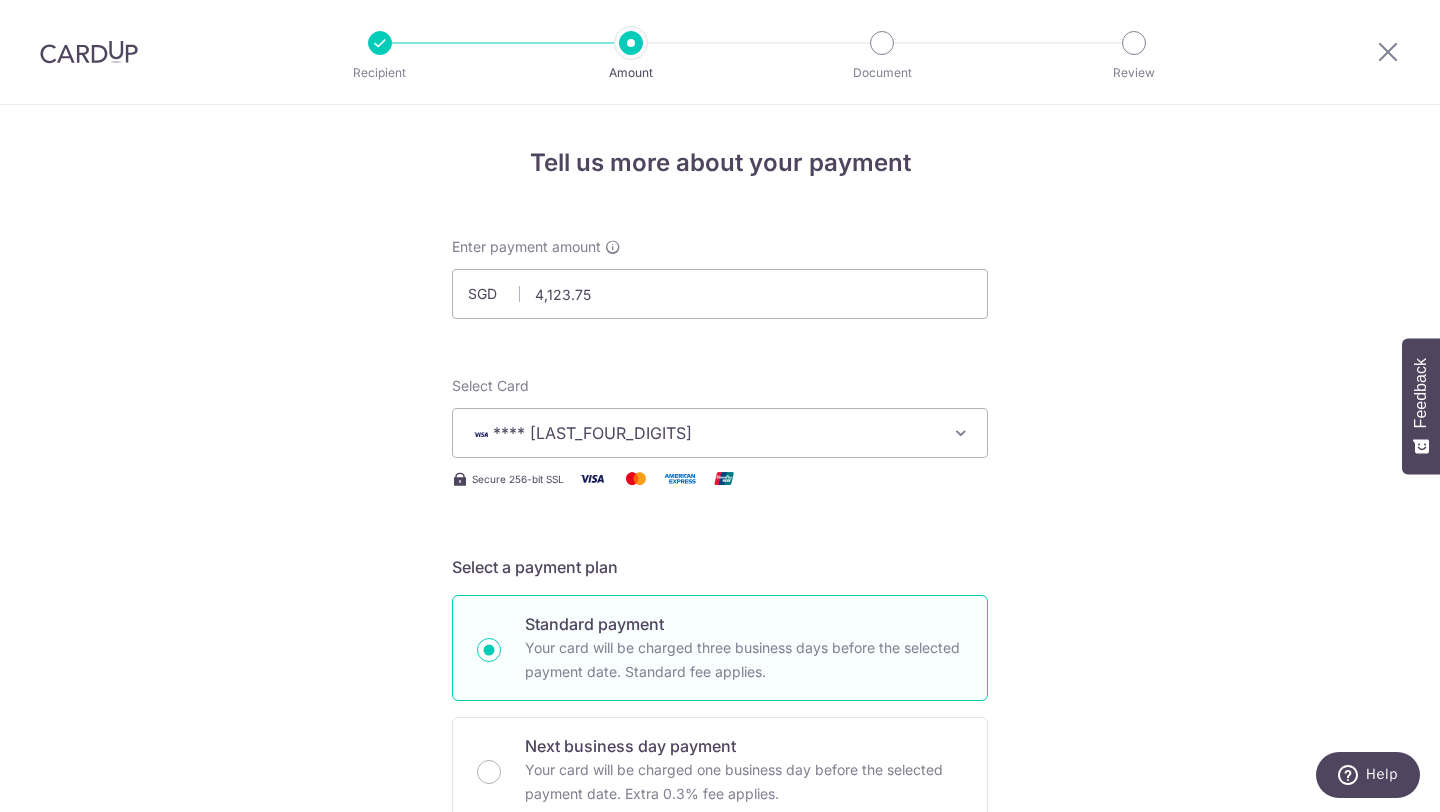 click at bounding box center (380, 43) 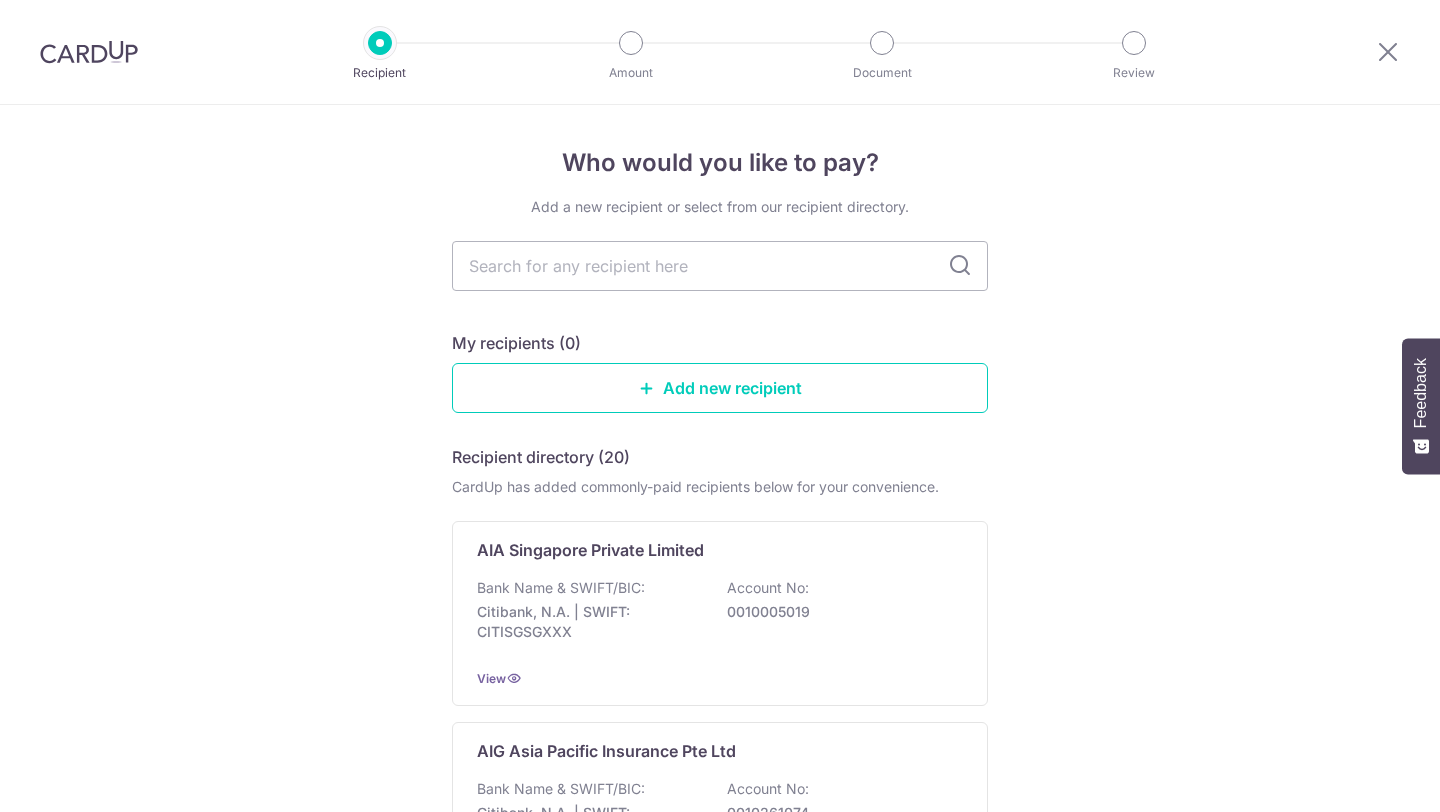 scroll, scrollTop: 0, scrollLeft: 0, axis: both 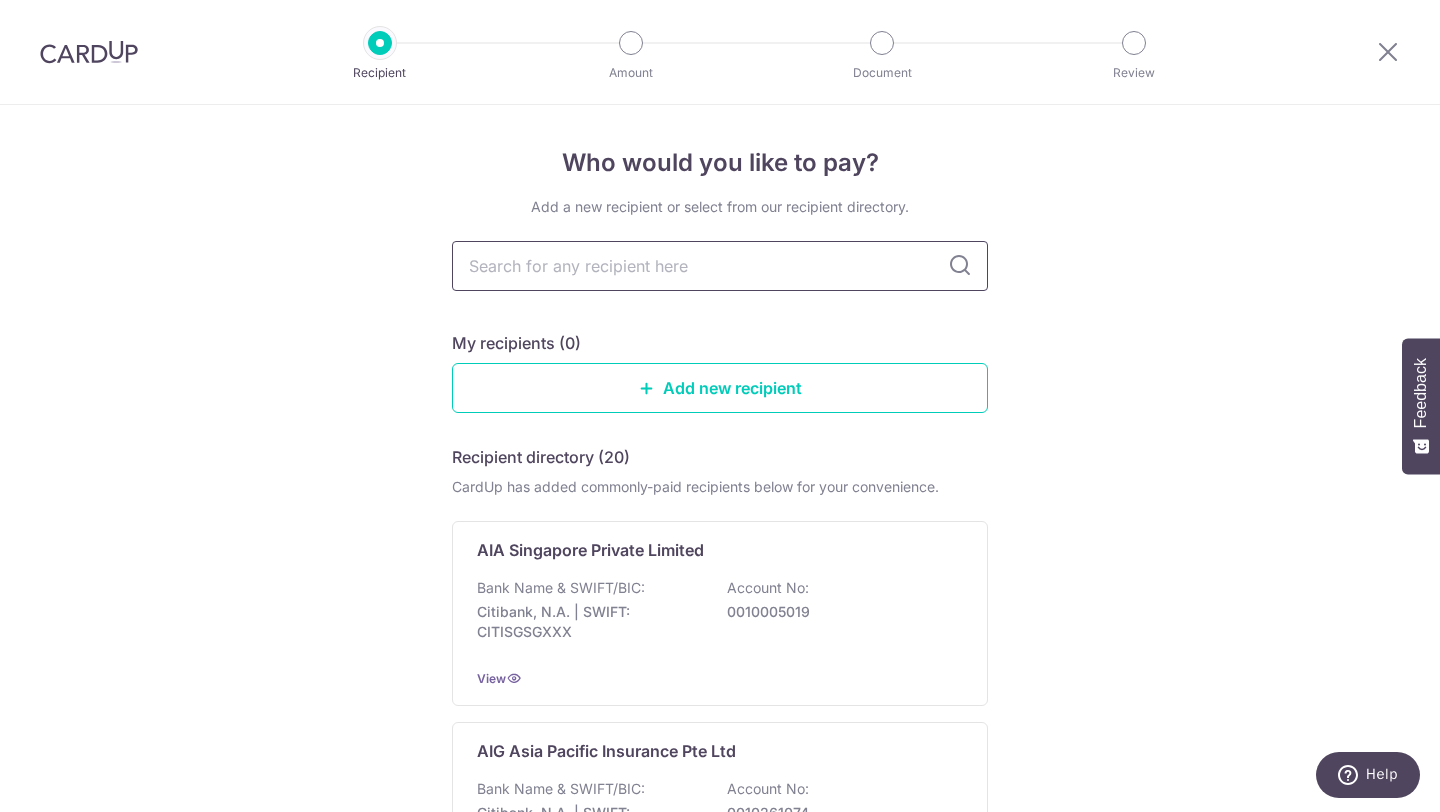 click at bounding box center [720, 266] 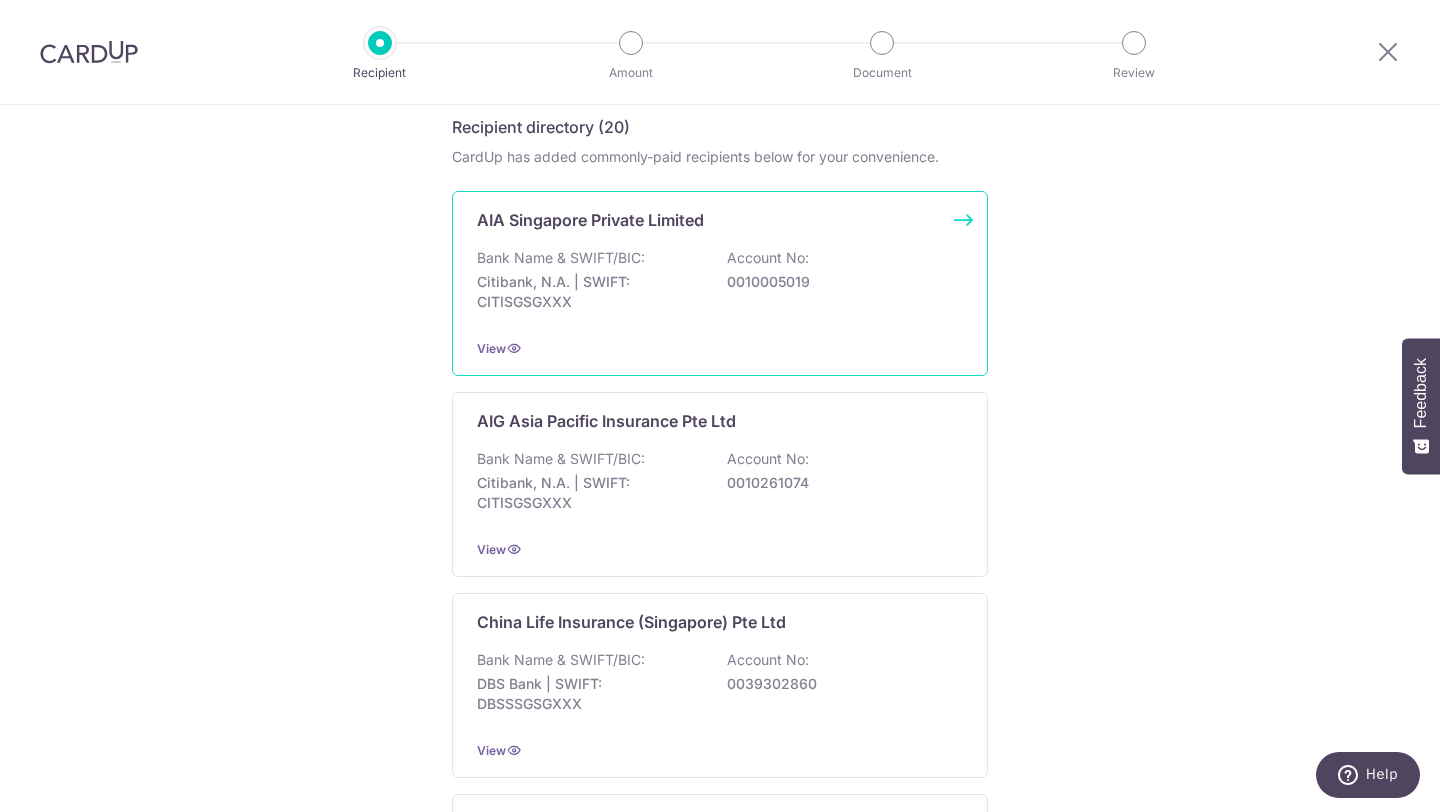 scroll, scrollTop: 340, scrollLeft: 0, axis: vertical 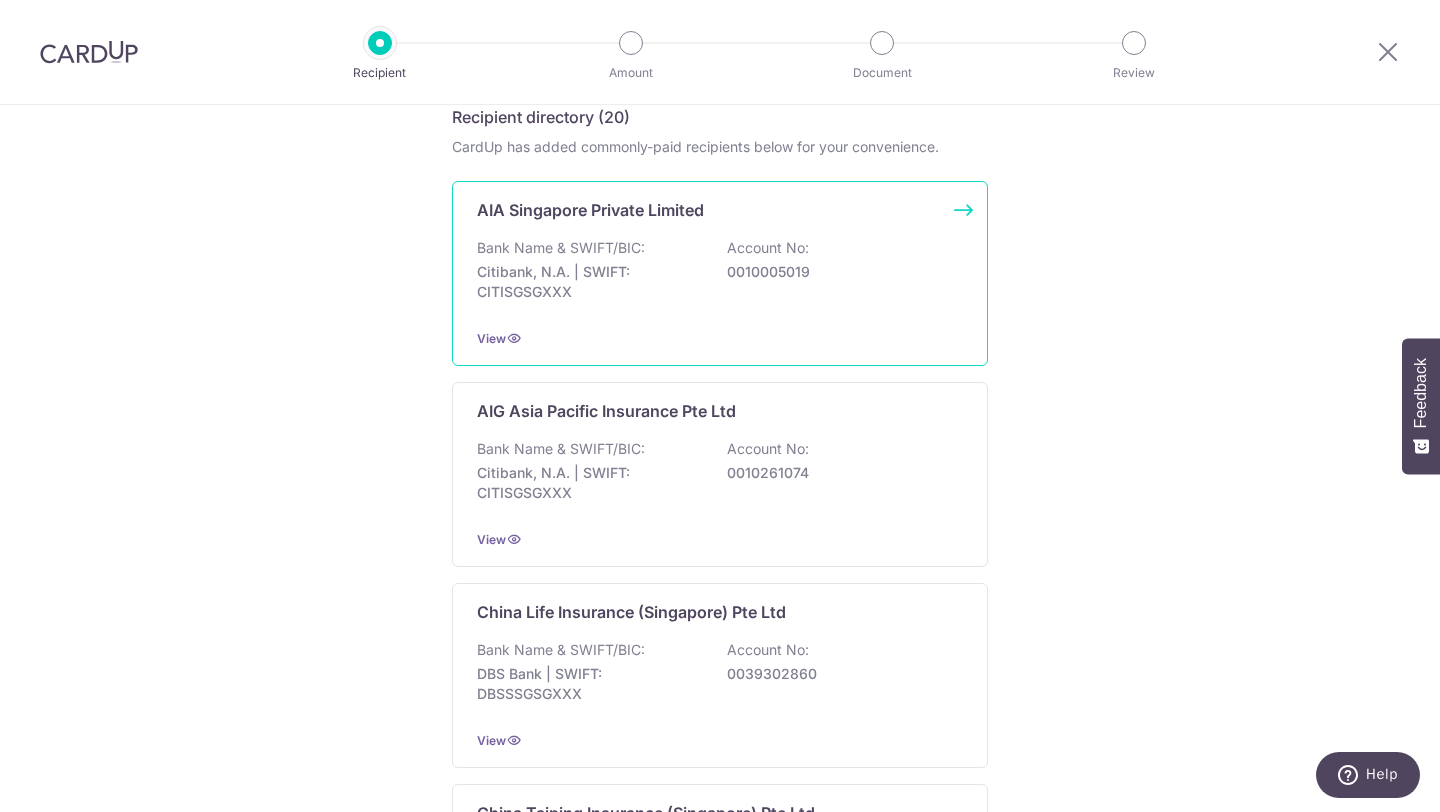 click on "AIA Singapore Private Limited
Bank Name & SWIFT/BIC:
Citibank, N.A. | SWIFT: CITISGSGXXX
Account No:
0010005019
View" at bounding box center [720, 273] 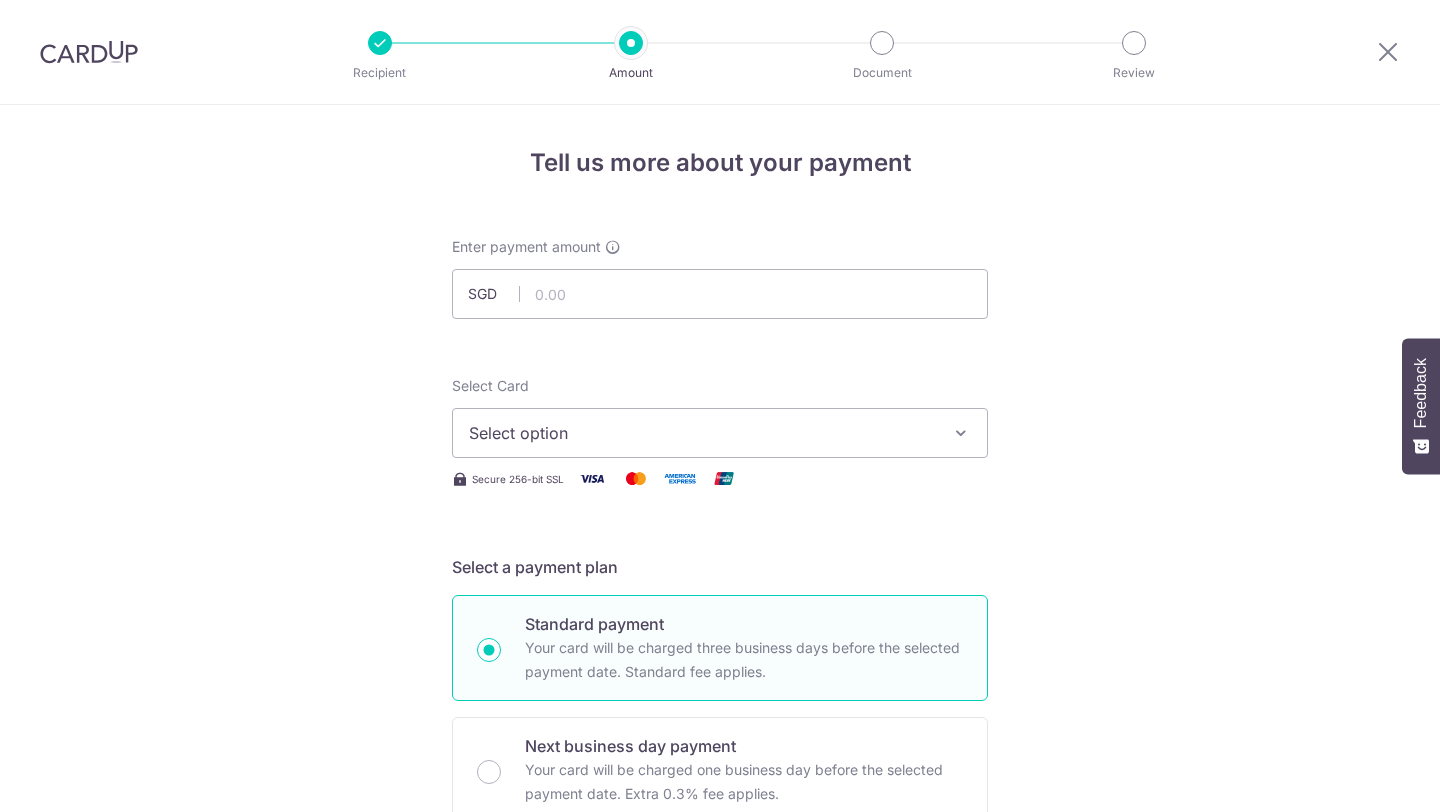 scroll, scrollTop: 0, scrollLeft: 0, axis: both 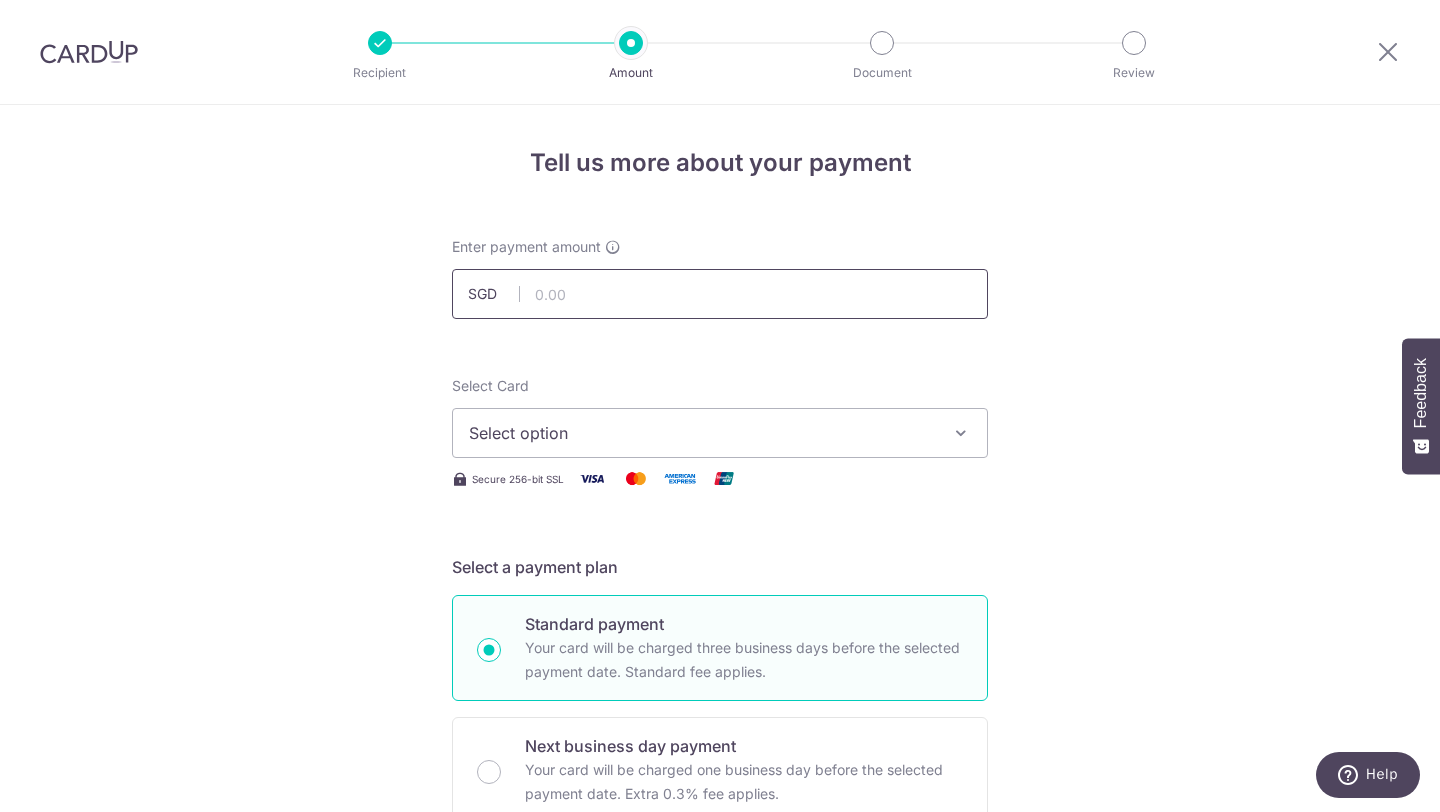 click at bounding box center [720, 294] 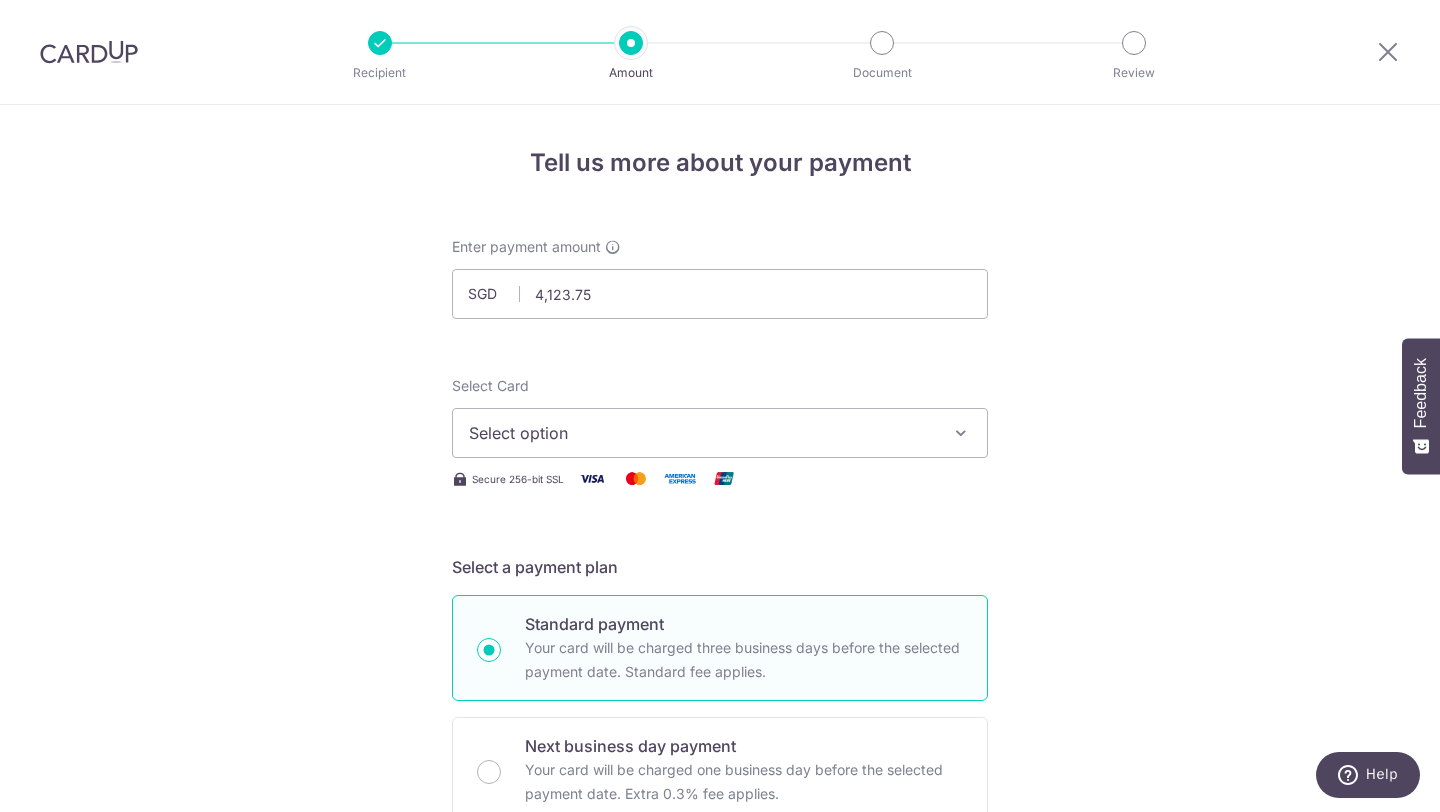 type on "4,123.75" 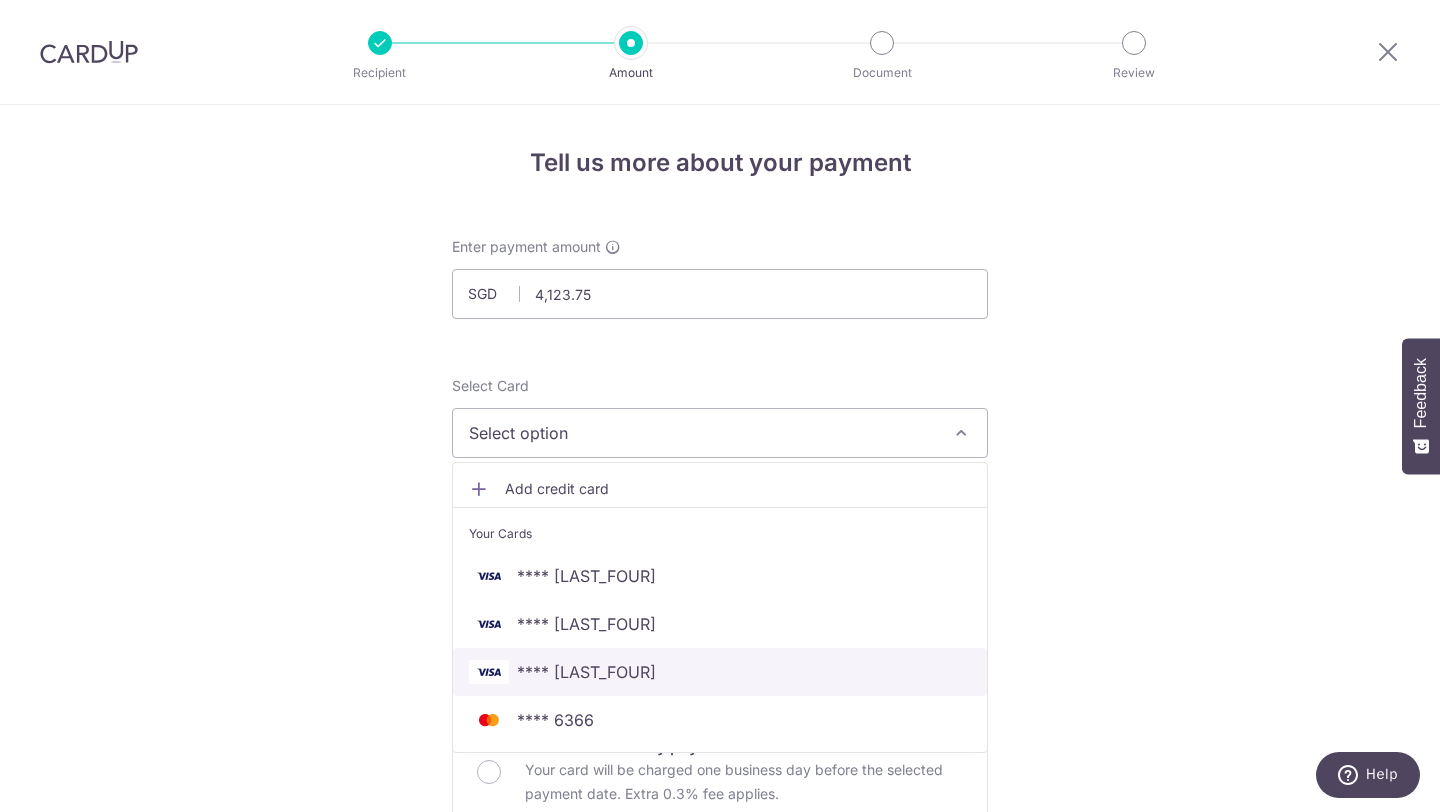 click on "**** [LAST_FOUR]" at bounding box center [720, 672] 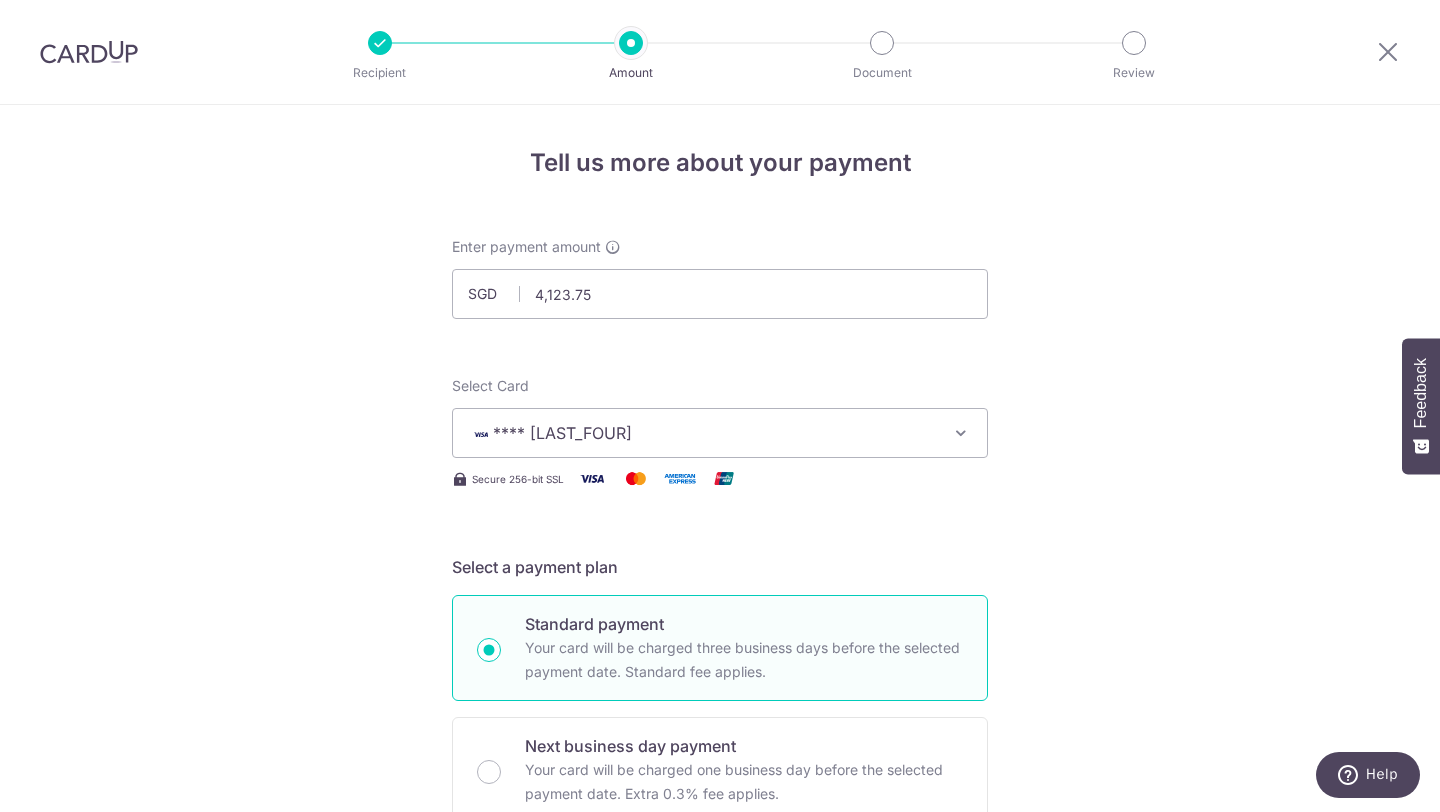click on "Your card will be charged three business days before the selected payment date. Standard fee applies." at bounding box center (744, 660) 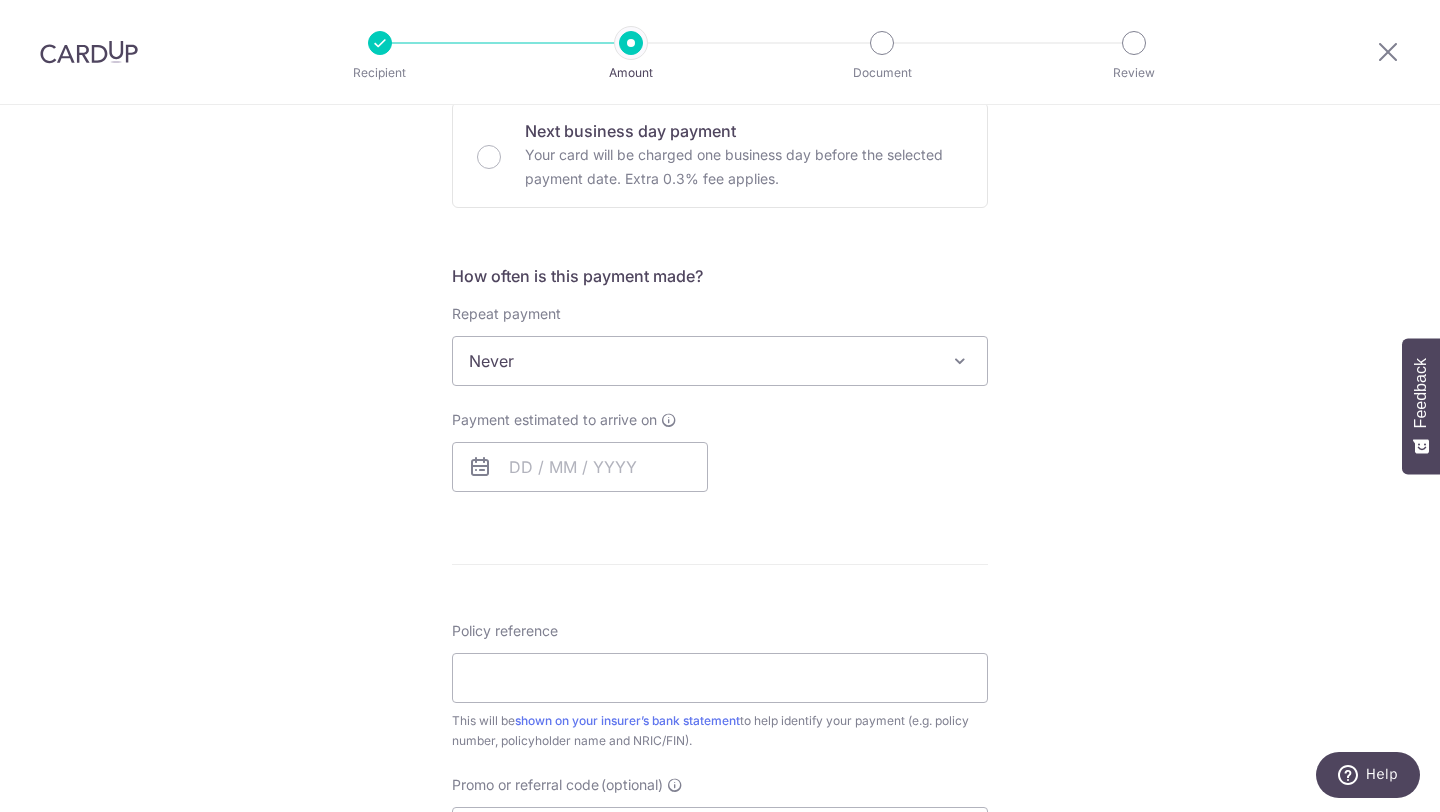scroll, scrollTop: 625, scrollLeft: 0, axis: vertical 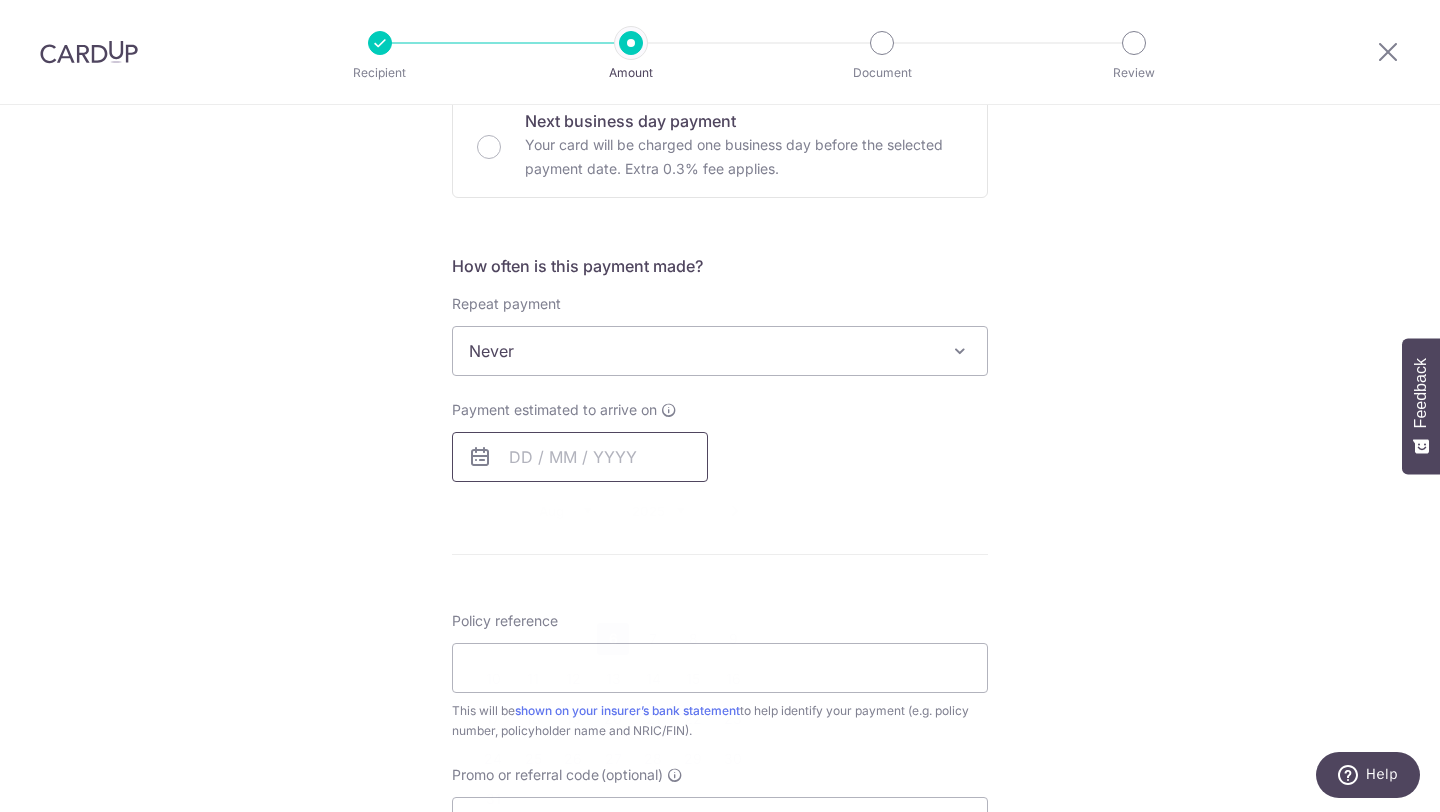 click at bounding box center [580, 457] 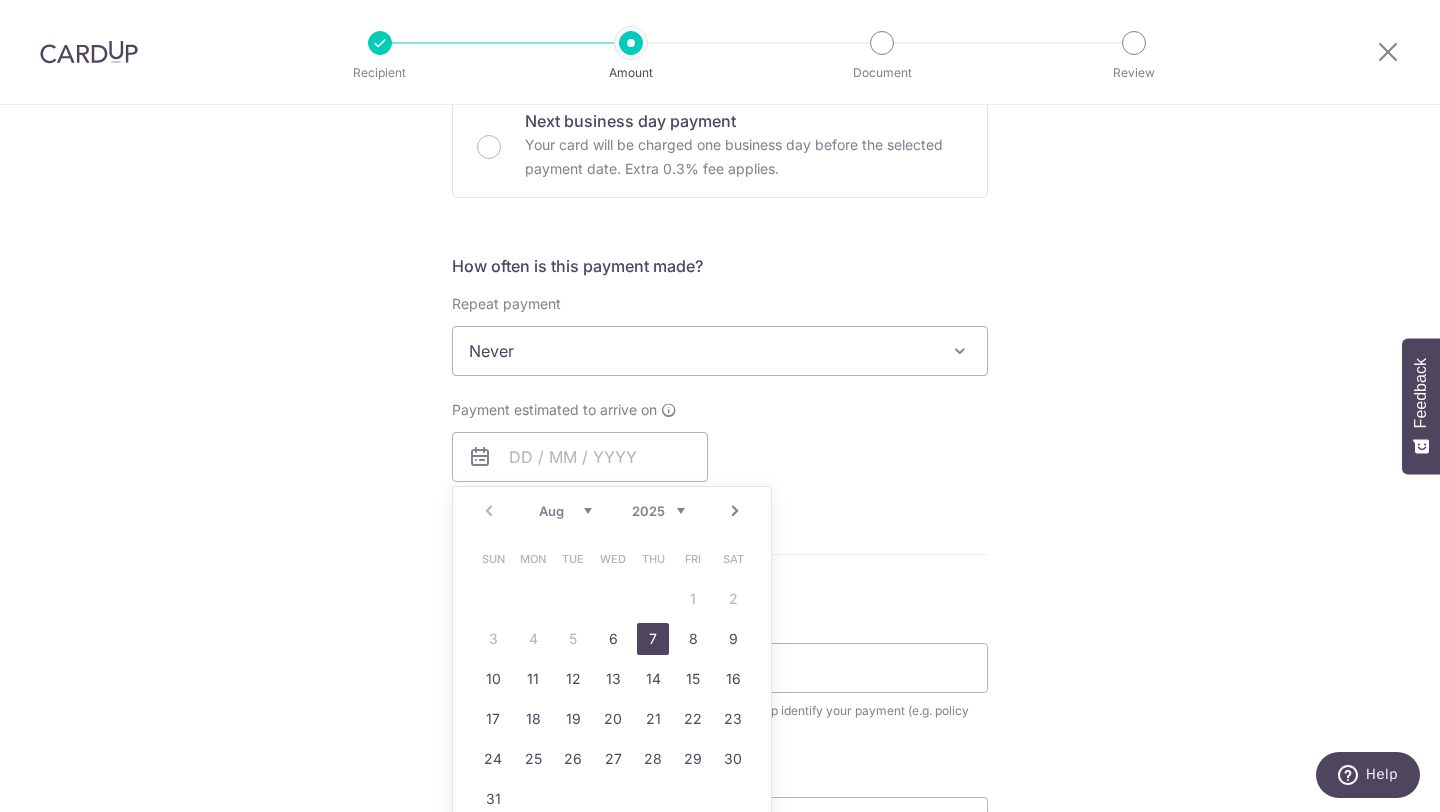click on "7" at bounding box center (653, 639) 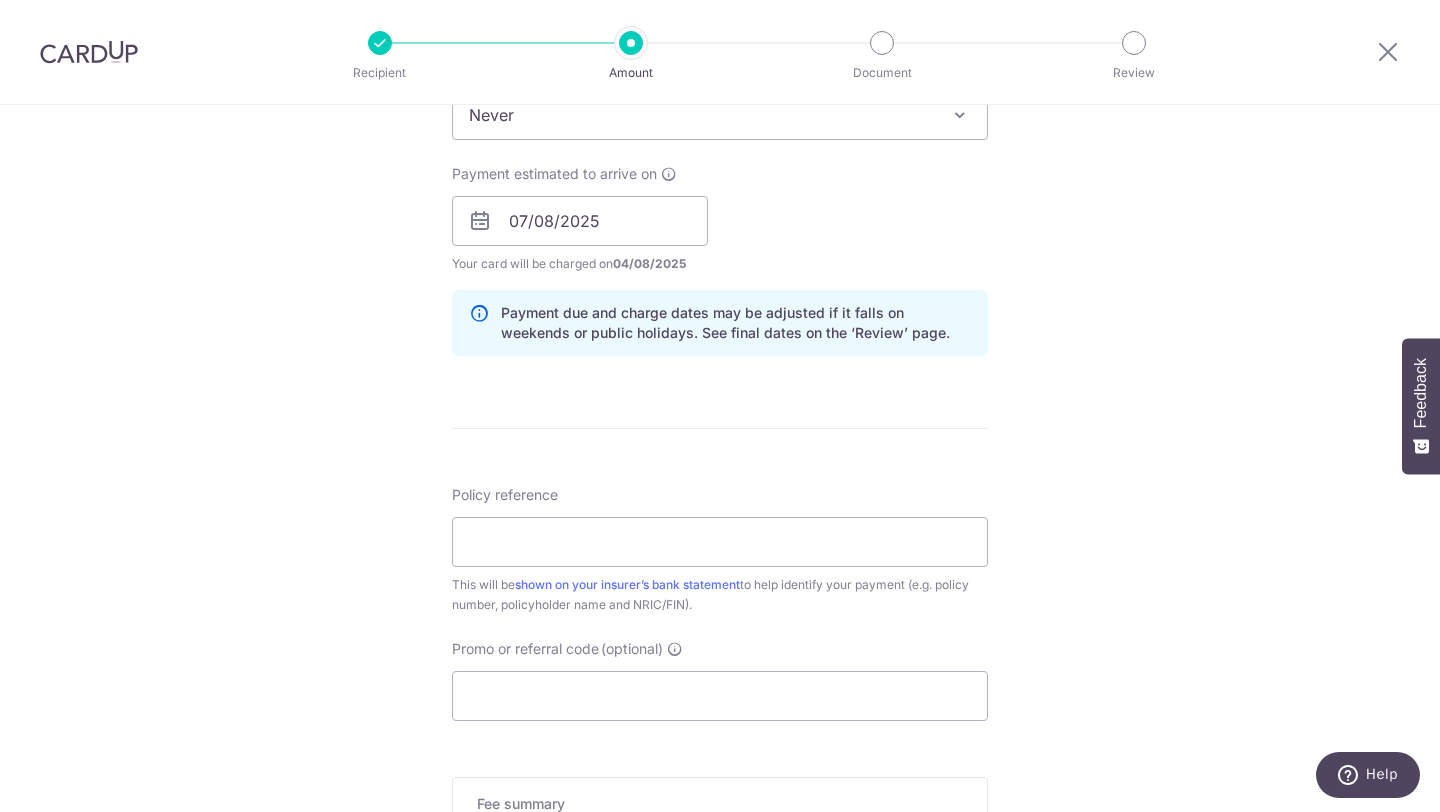 scroll, scrollTop: 873, scrollLeft: 0, axis: vertical 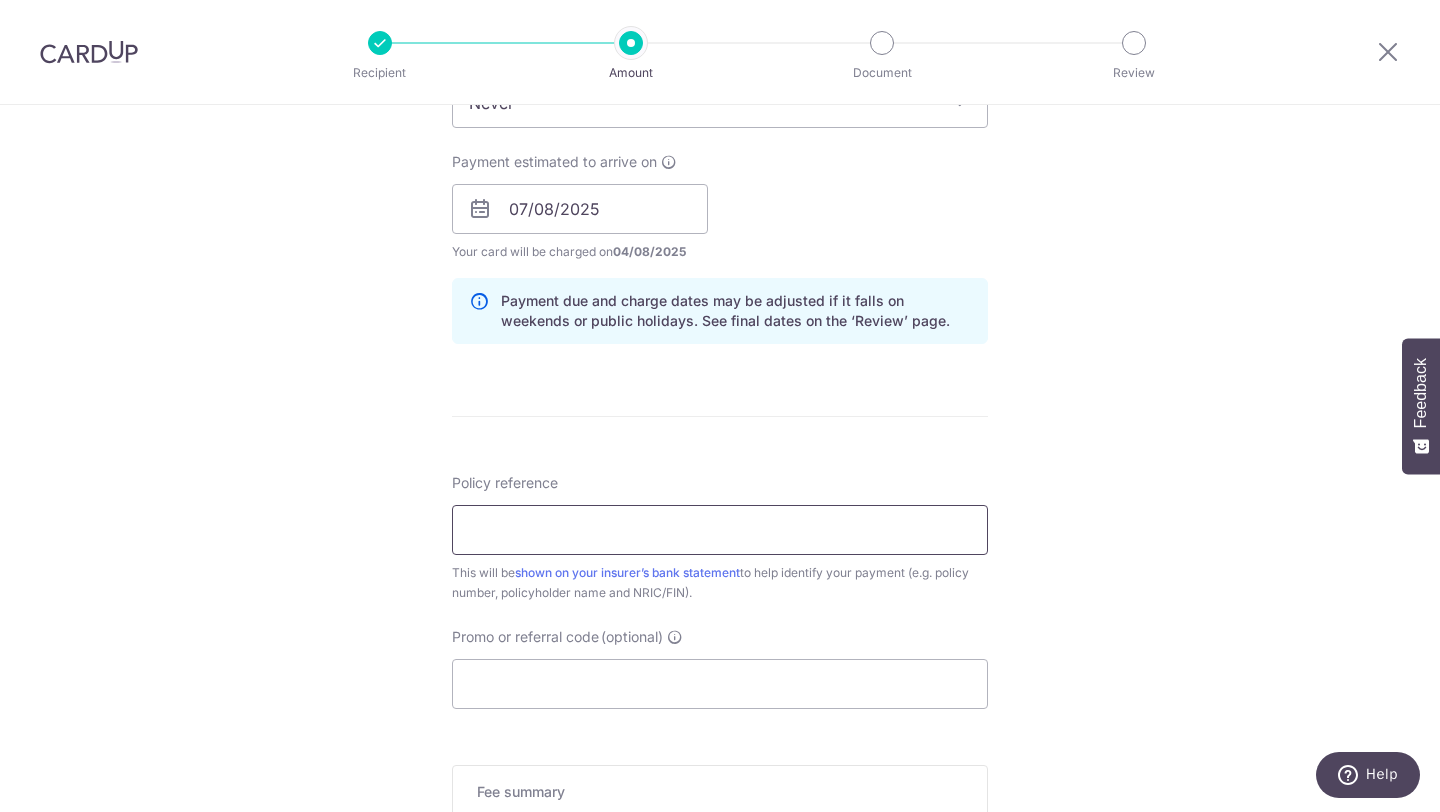 click on "Policy reference" at bounding box center [720, 530] 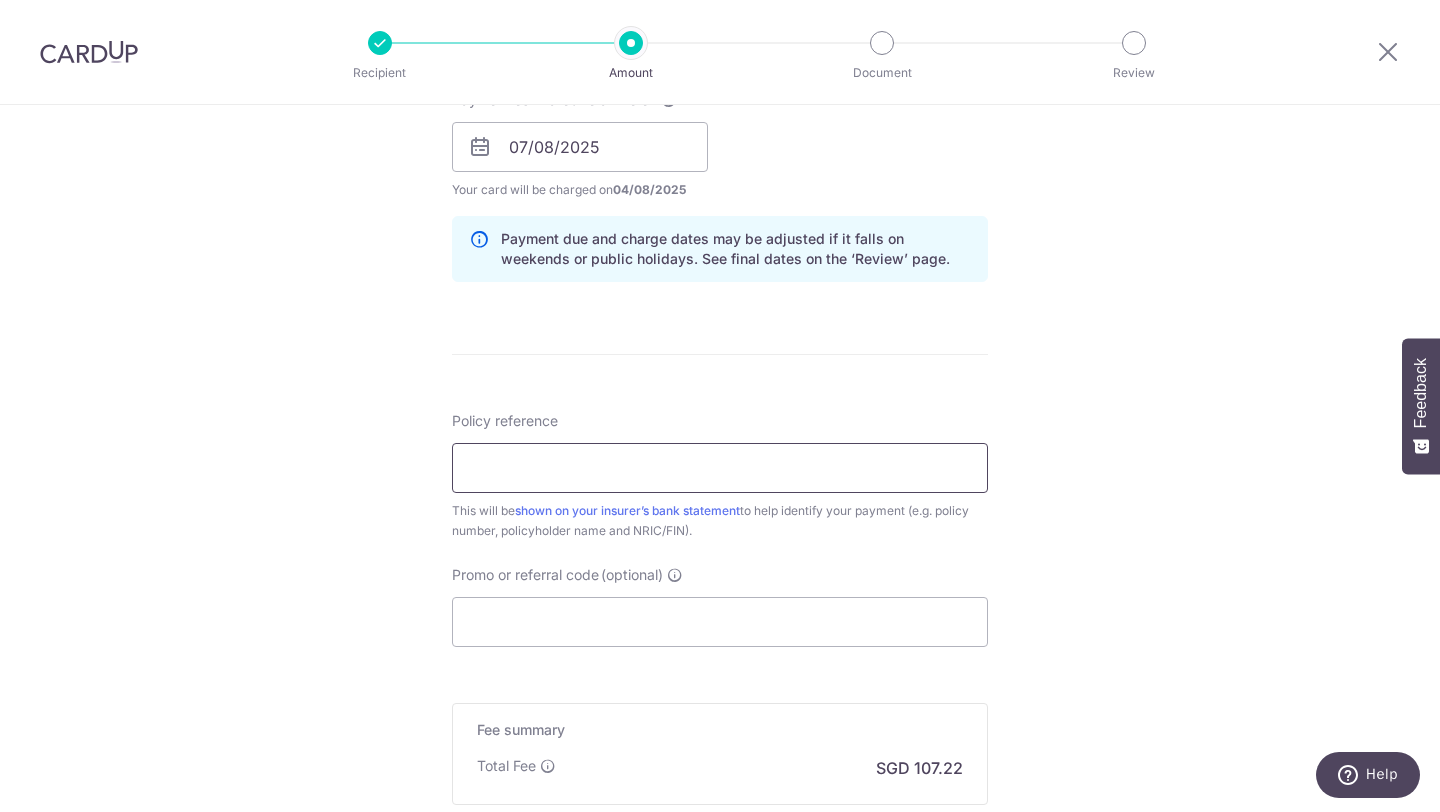 scroll, scrollTop: 940, scrollLeft: 0, axis: vertical 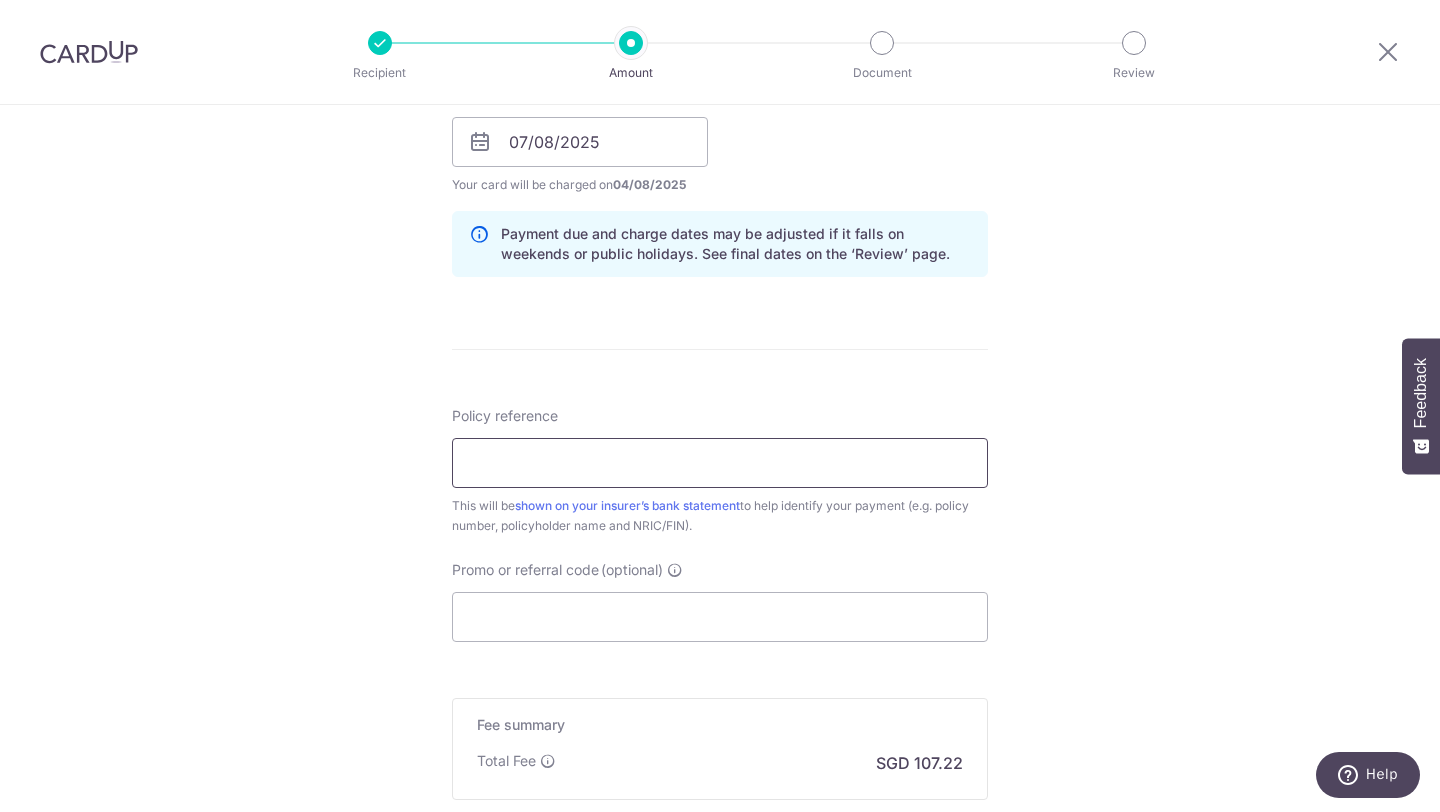 click on "Policy reference" at bounding box center (720, 463) 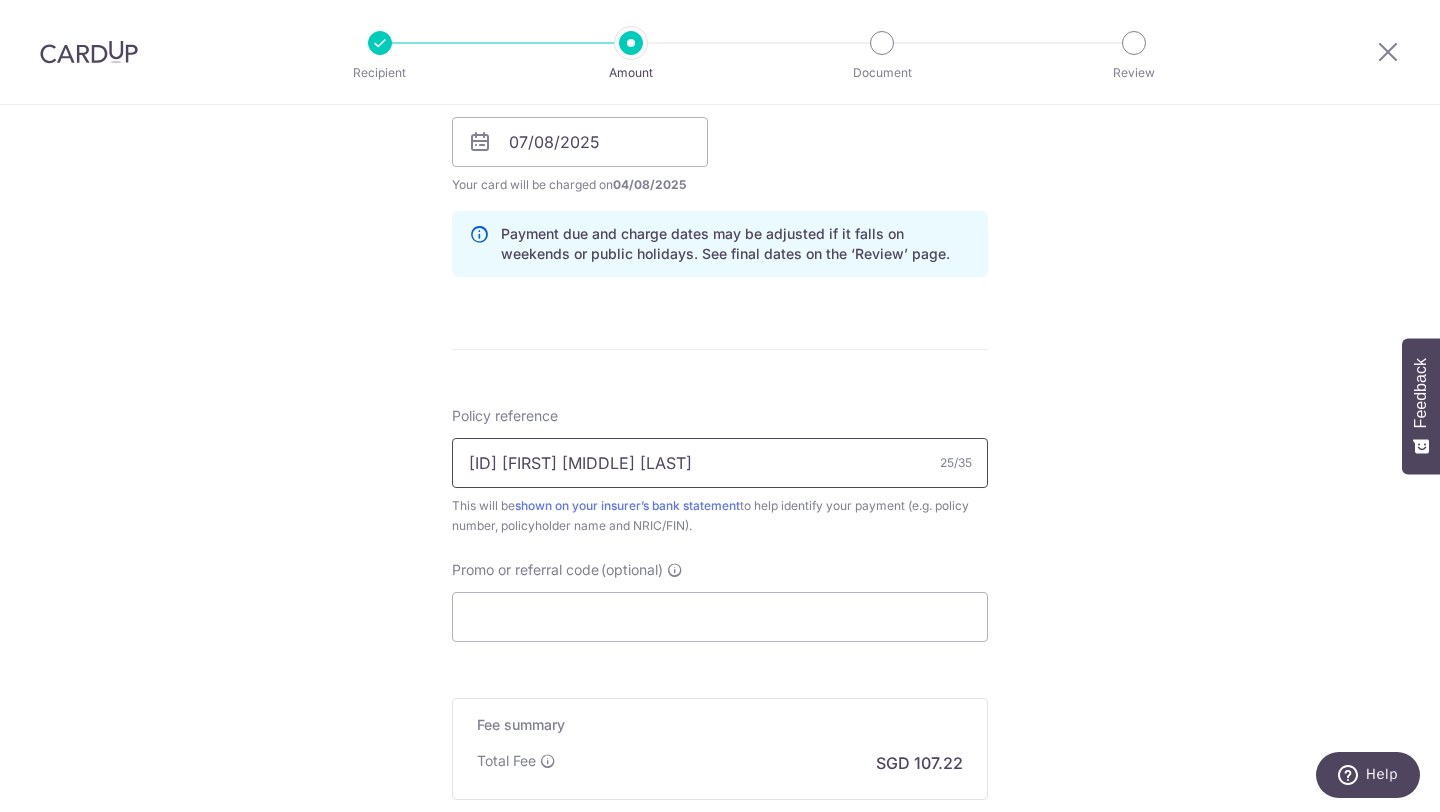 click on "[ID] [FIRST] [MIDDLE] [LAST]" at bounding box center [720, 463] 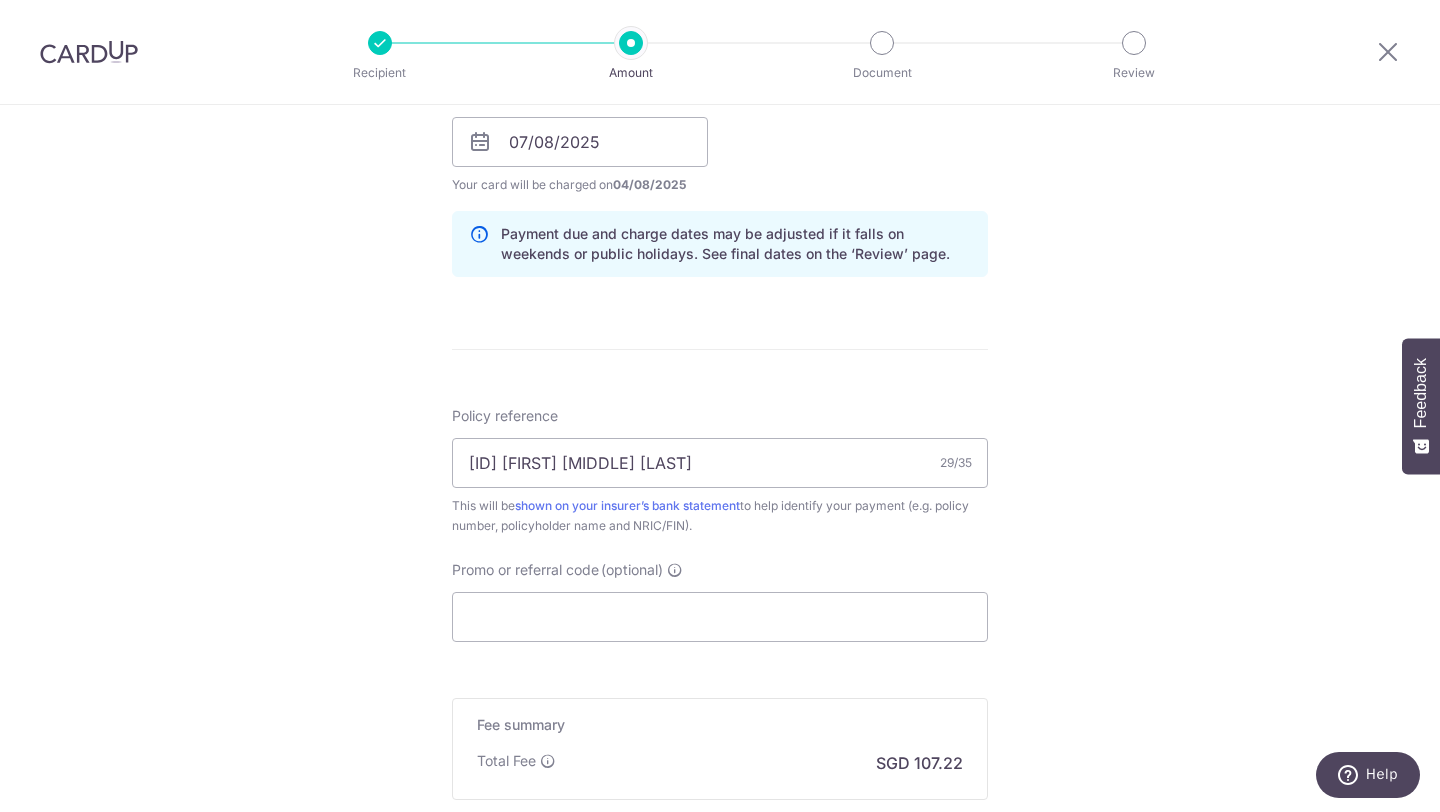 click at bounding box center (480, 142) 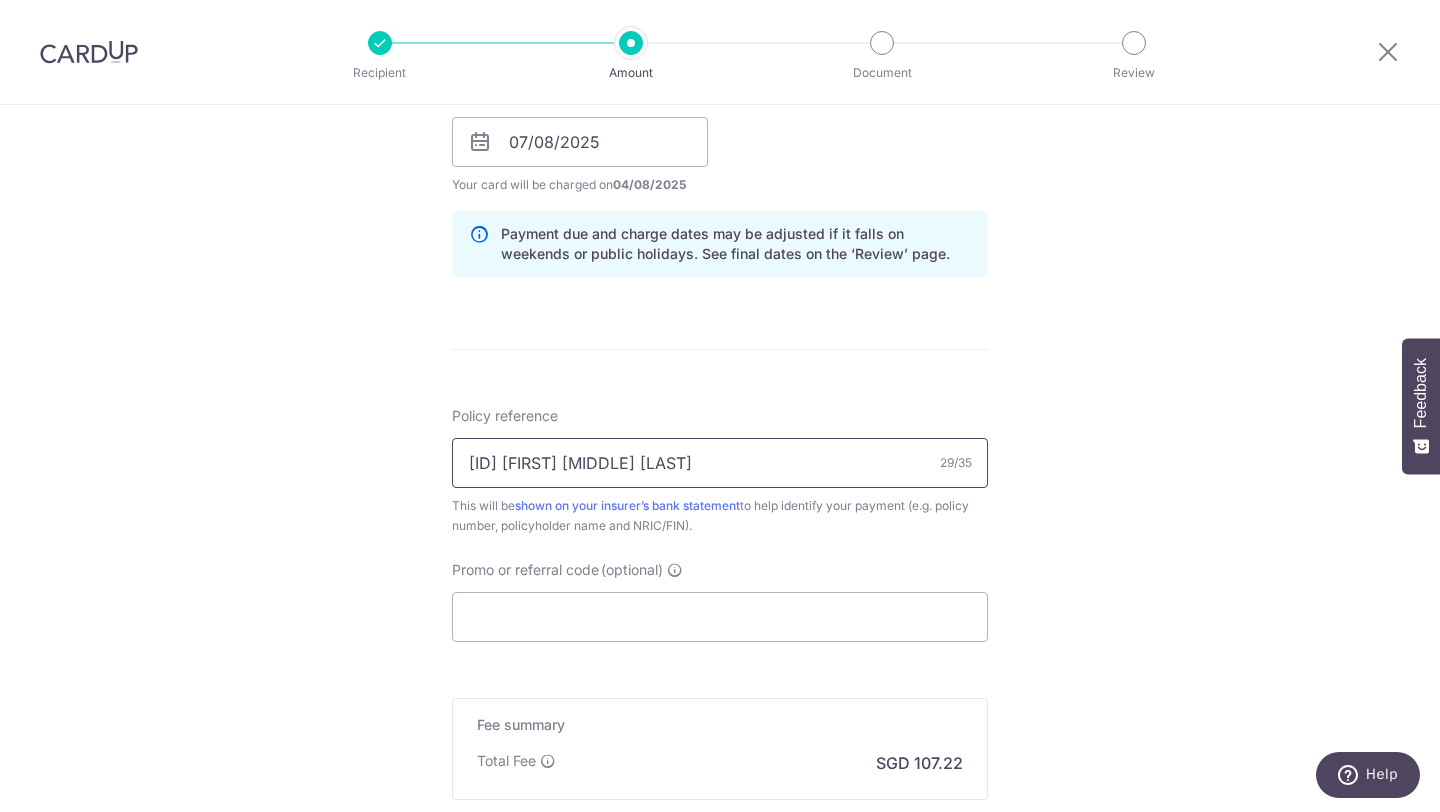 click on "[ID] [FIRST] [MIDDLE] [LAST]" at bounding box center (720, 463) 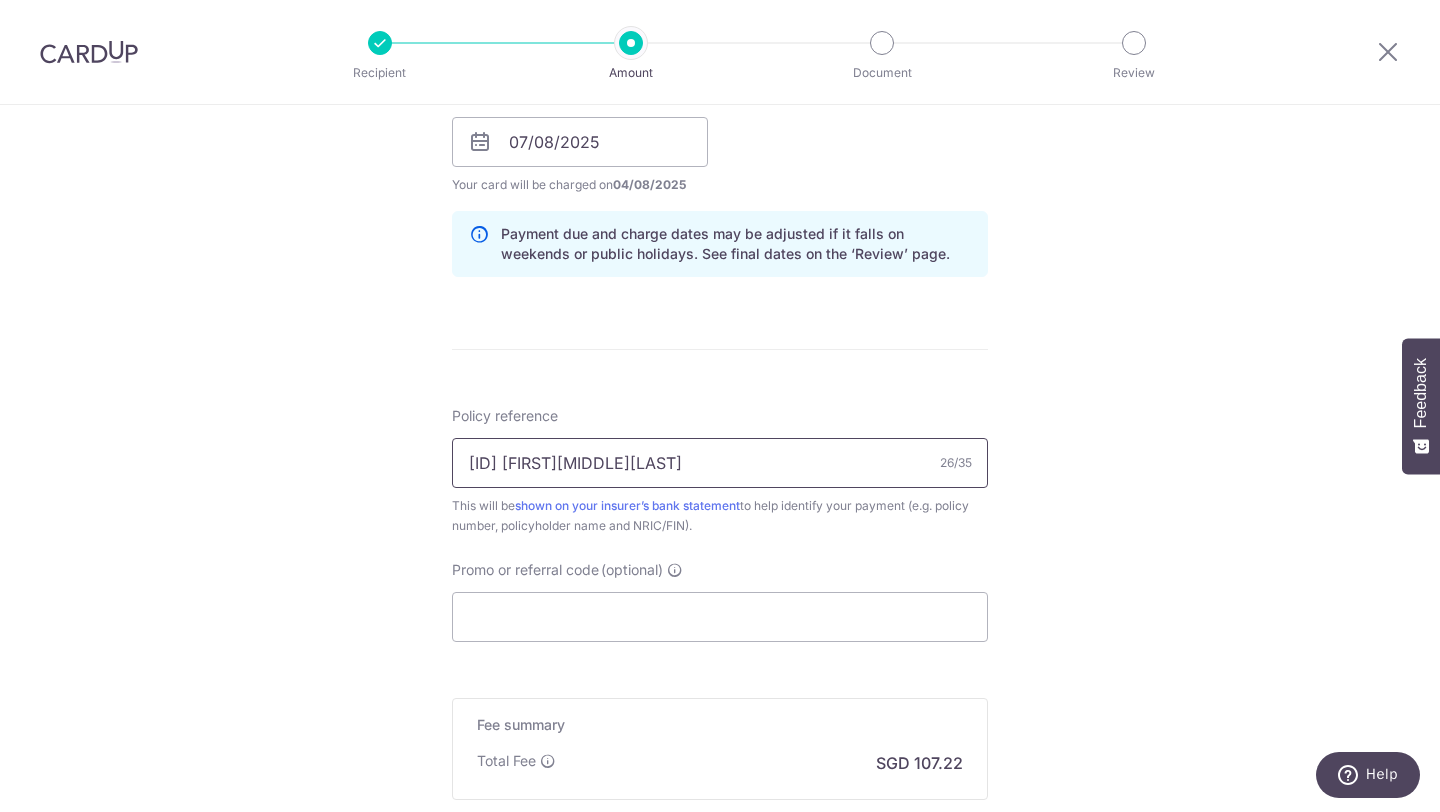 click on "[ID] [FIRST][MIDDLE][LAST]" at bounding box center (720, 463) 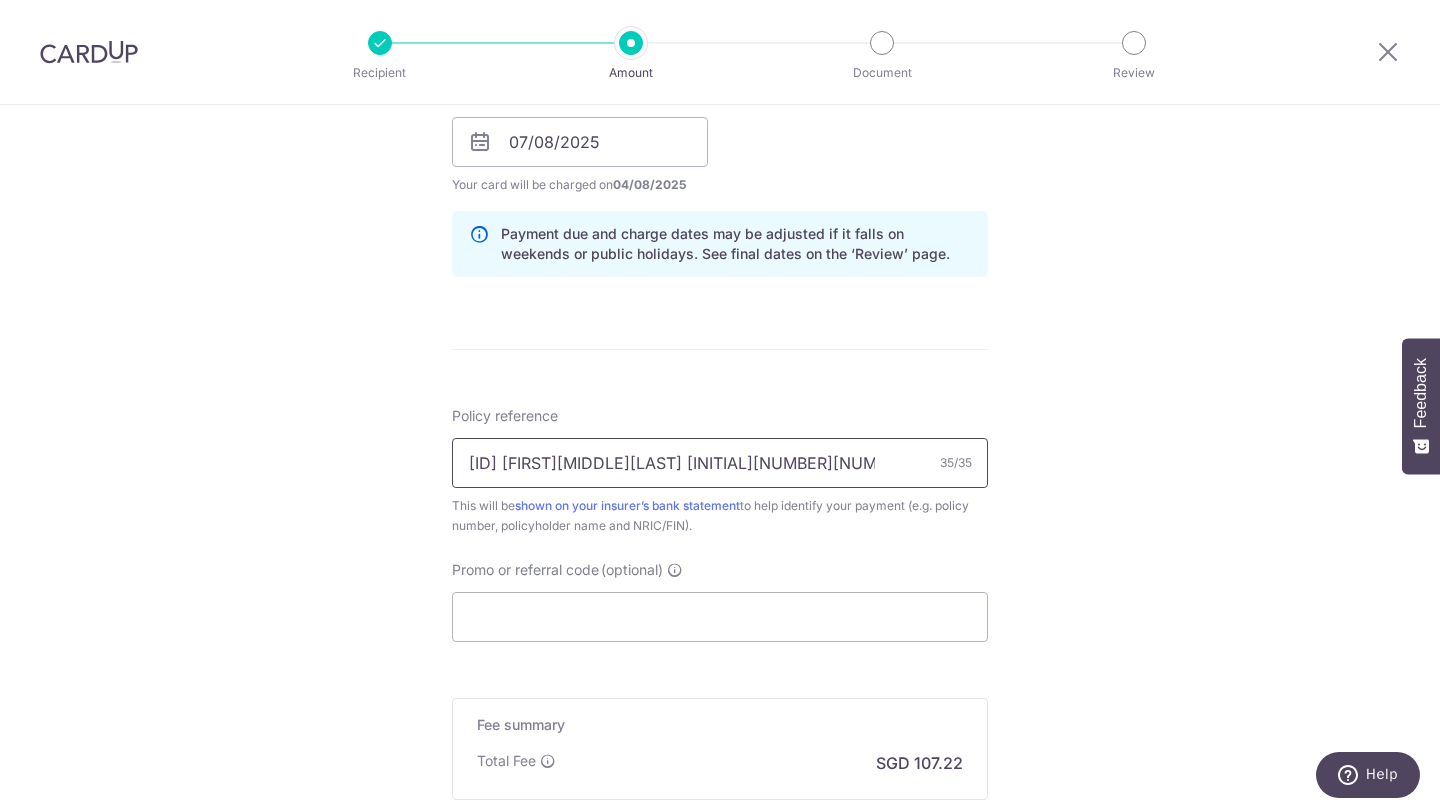 click on "[ID] [FIRST][MIDDLE][LAST] [INITIAL][NUMBER][NUMBER][NUMBER]" at bounding box center (720, 463) 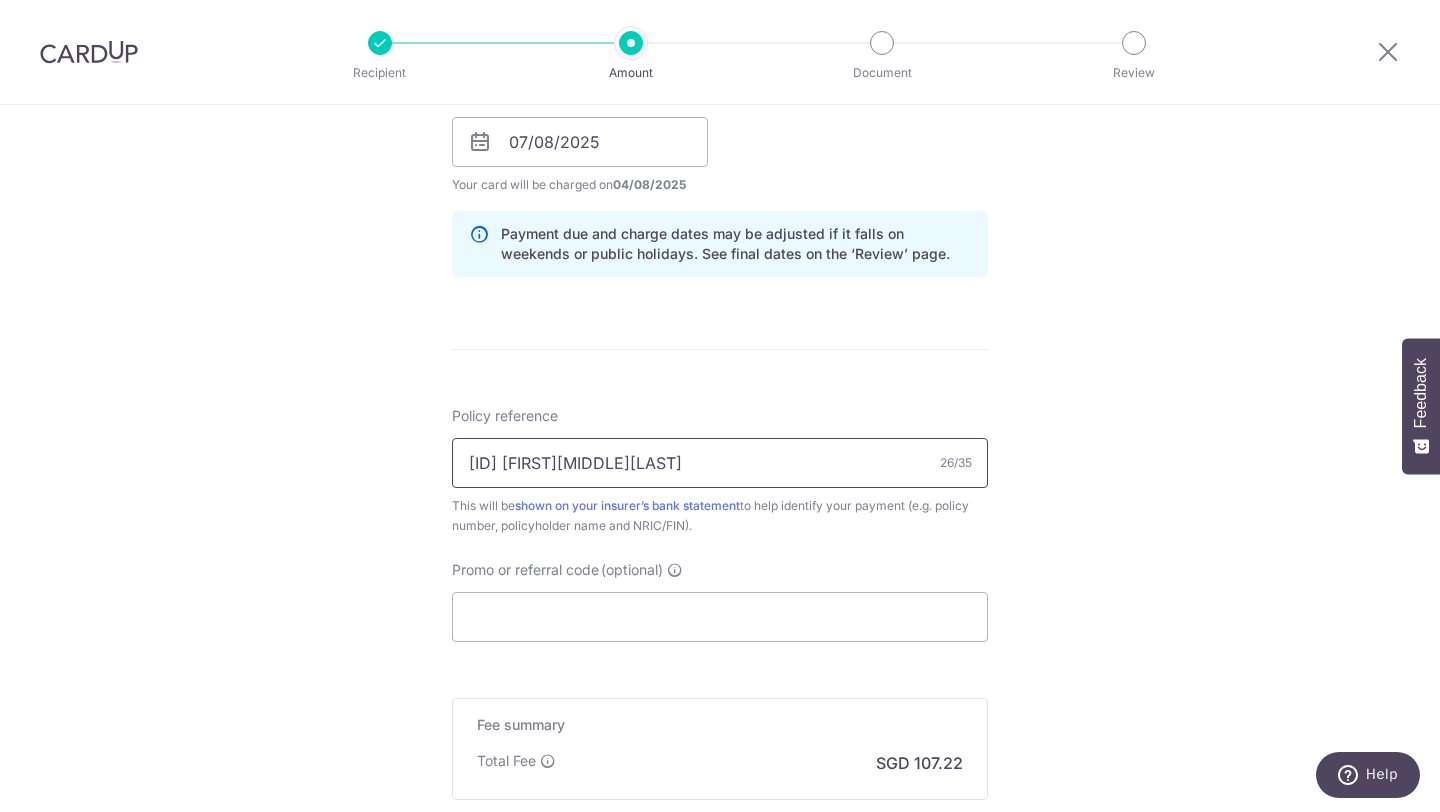 click on "[ID] [FIRST][MIDDLE][LAST]" at bounding box center (720, 463) 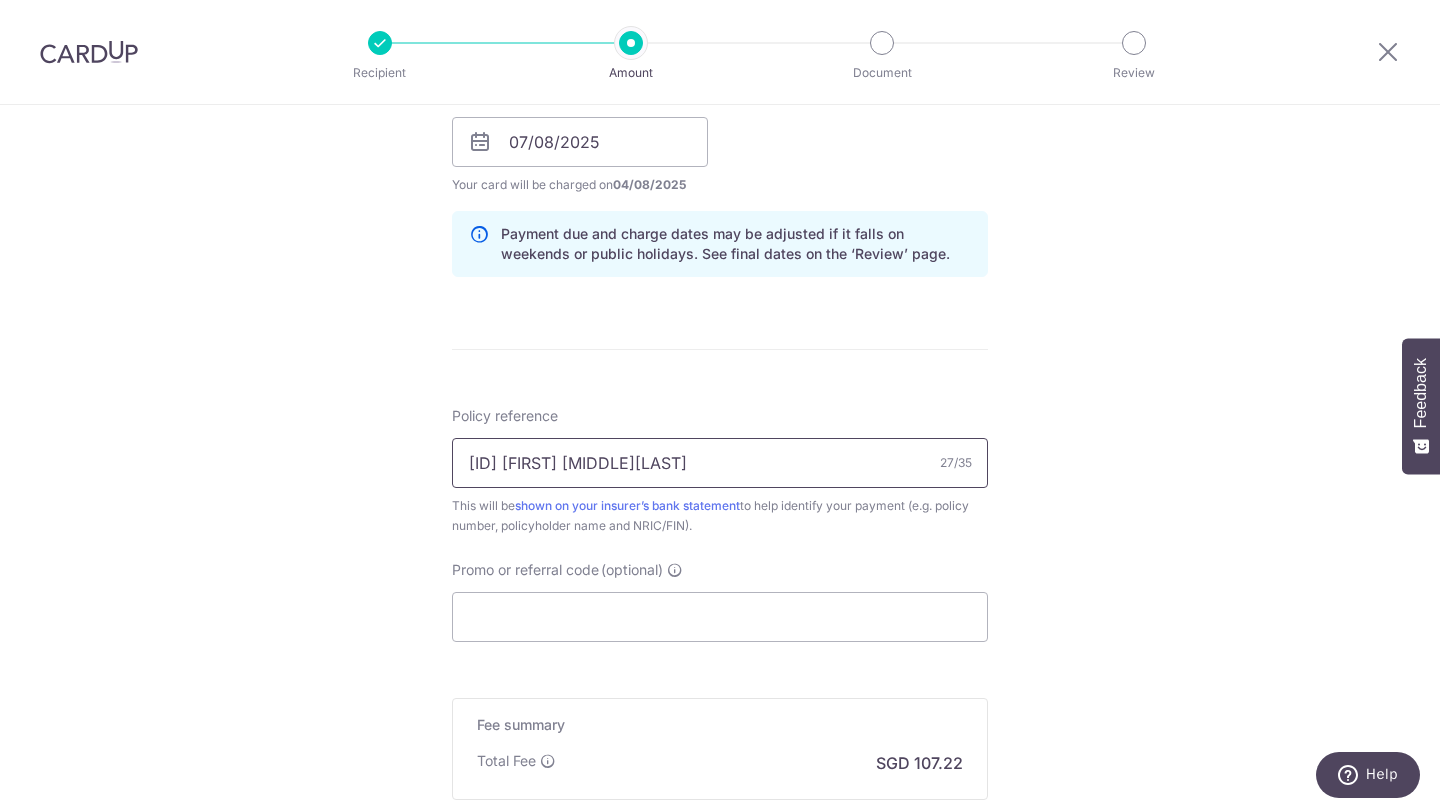 click on "[ID] [FIRST] [MIDDLE][LAST]" at bounding box center (720, 463) 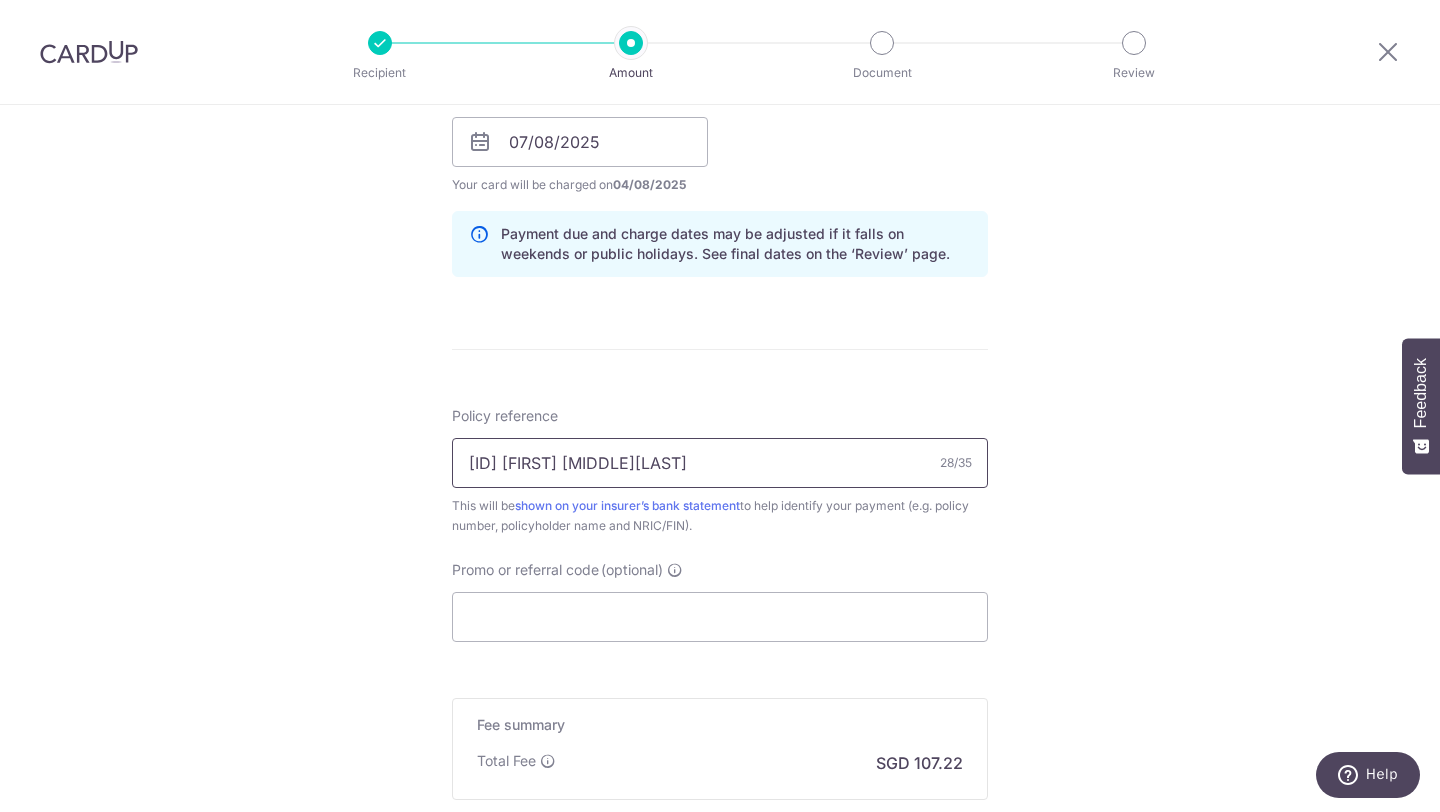 click on "[ID] [FIRST] [MIDDLE][LAST]" at bounding box center (720, 463) 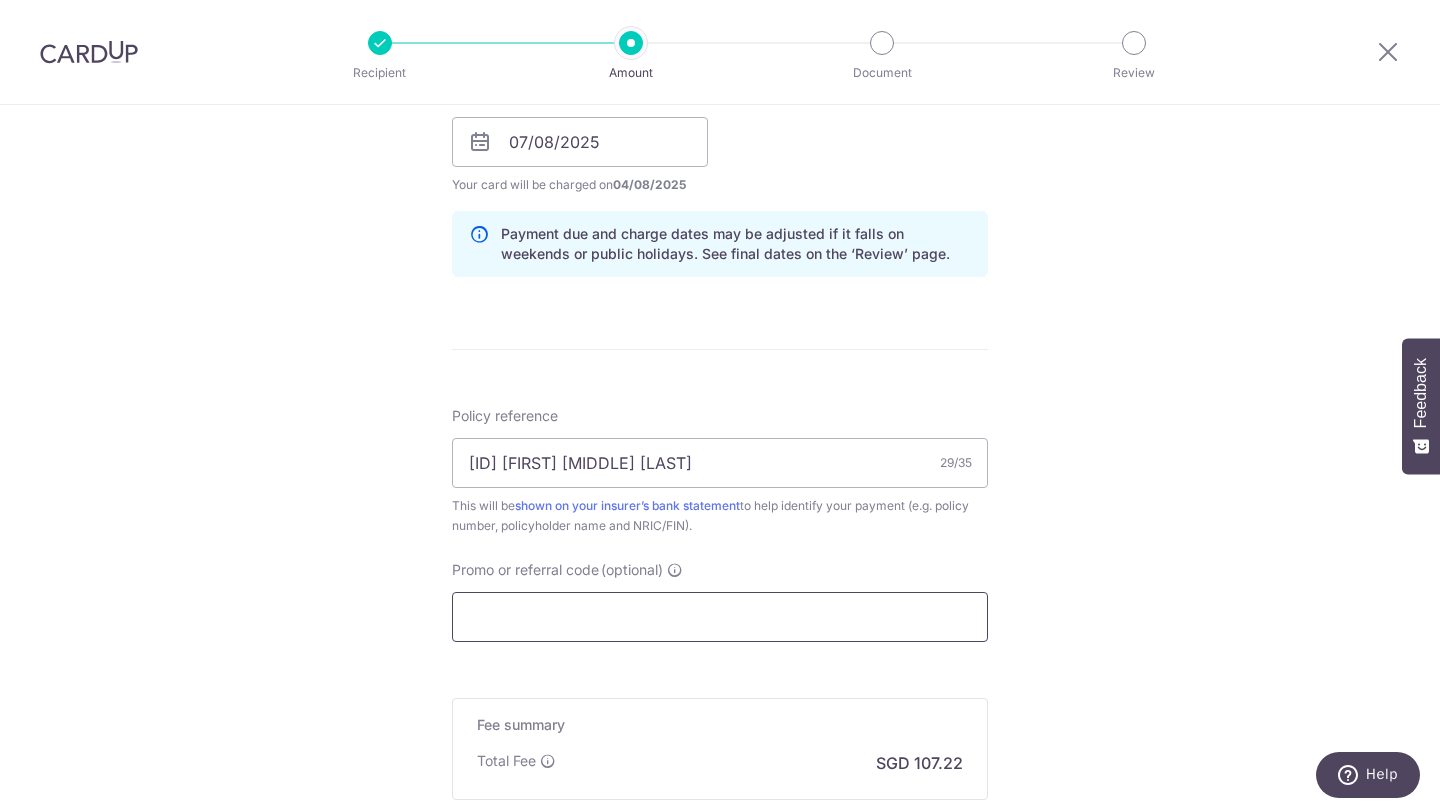 click on "Promo or referral code
(optional)" at bounding box center [720, 617] 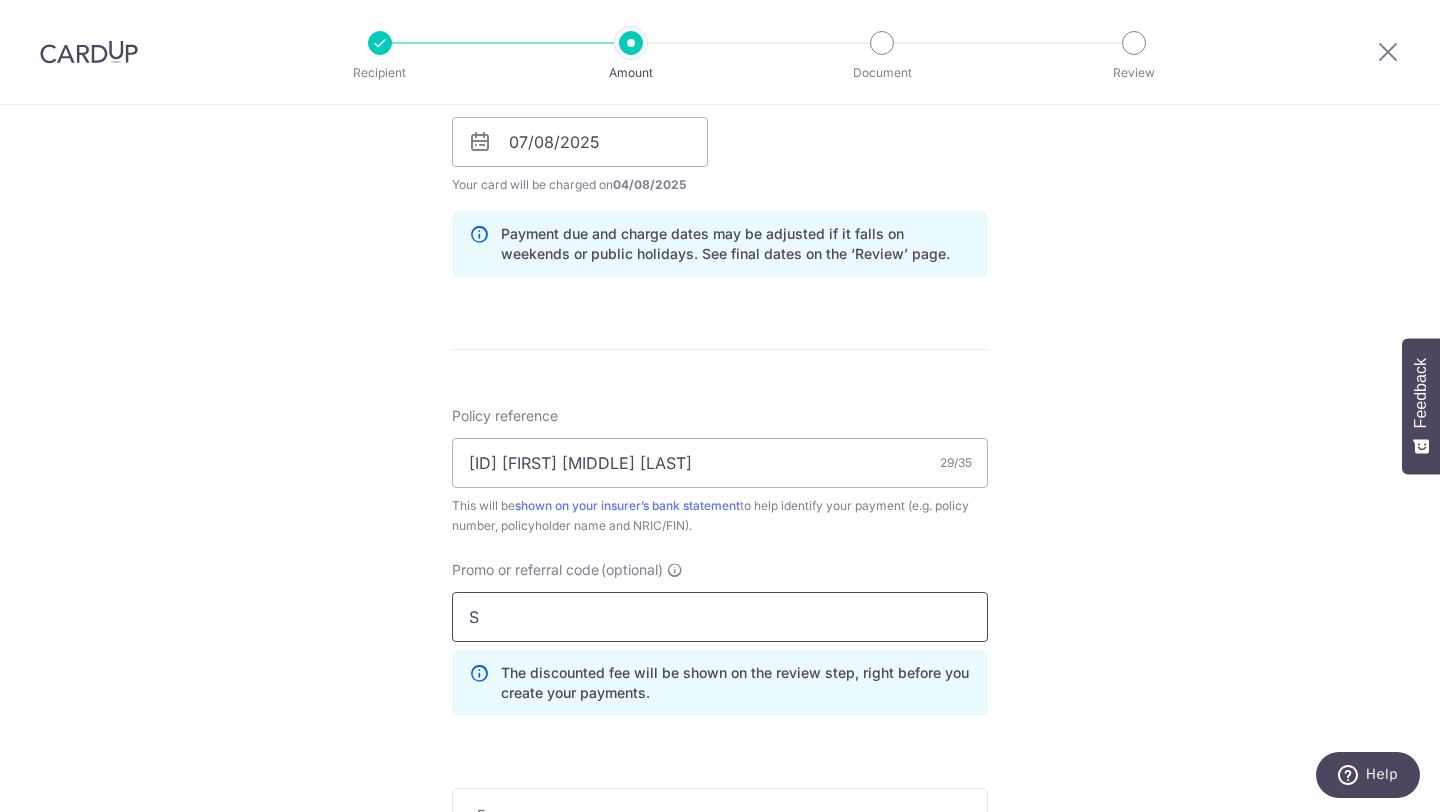type on "S" 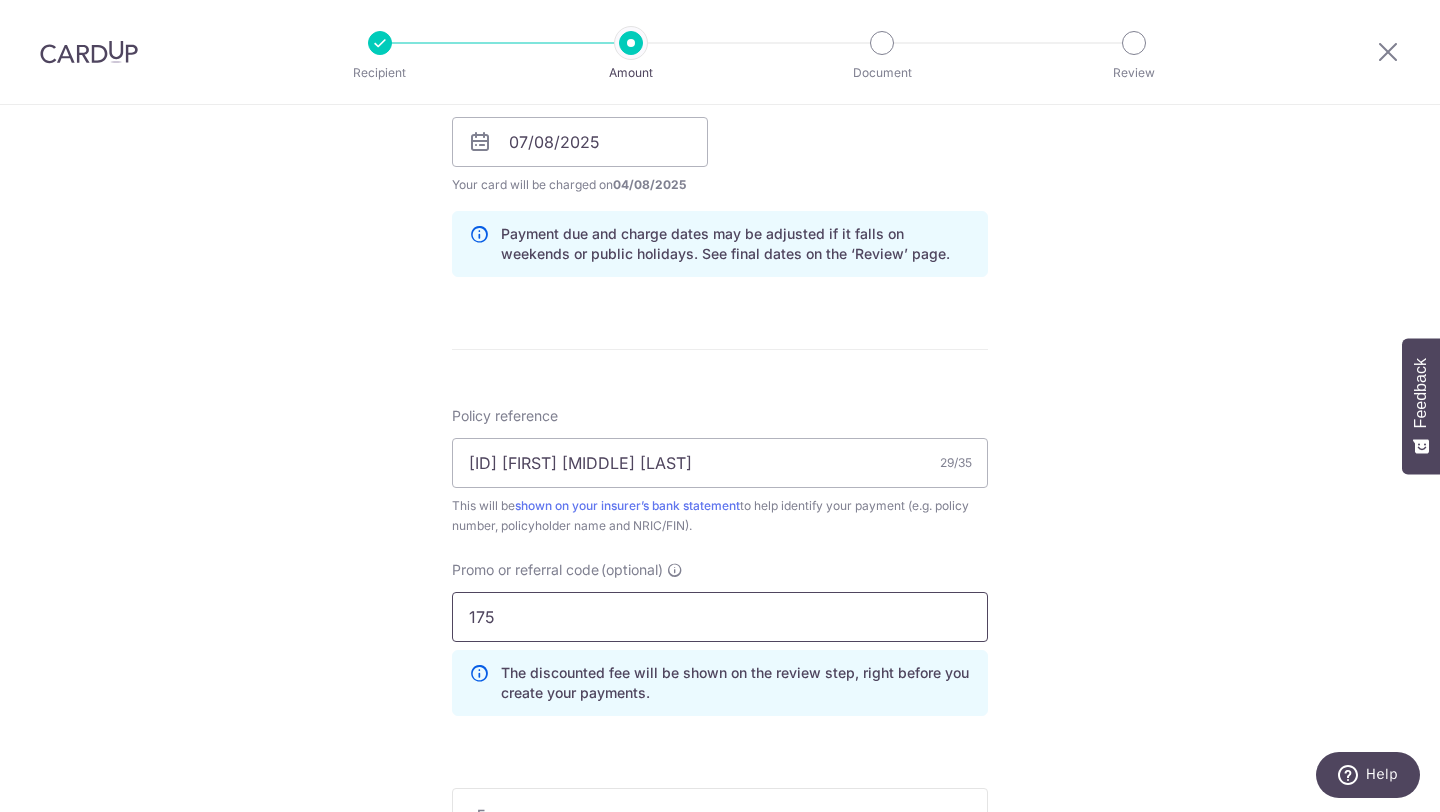click on "175" at bounding box center [720, 617] 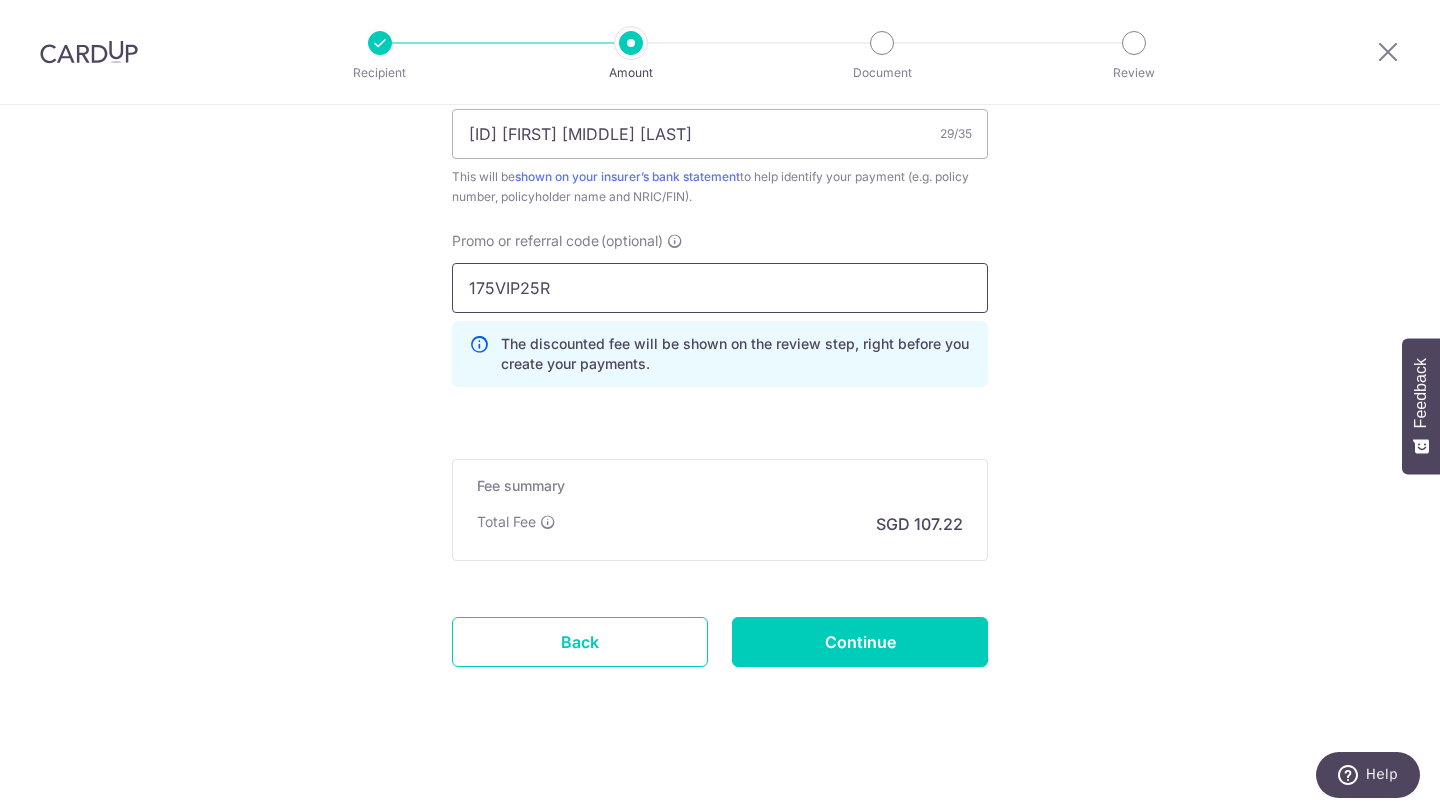 scroll, scrollTop: 1274, scrollLeft: 0, axis: vertical 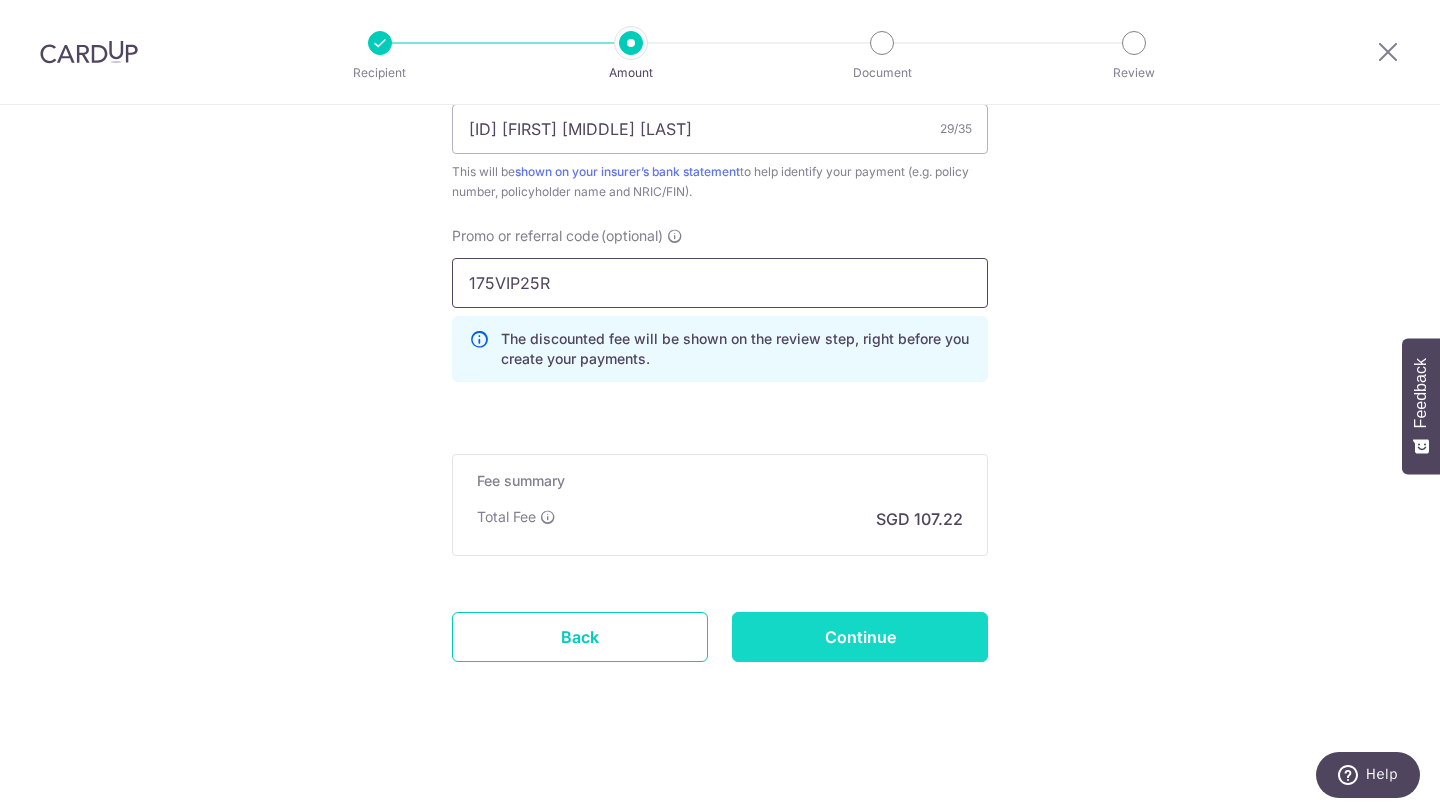 type on "175VIP25R" 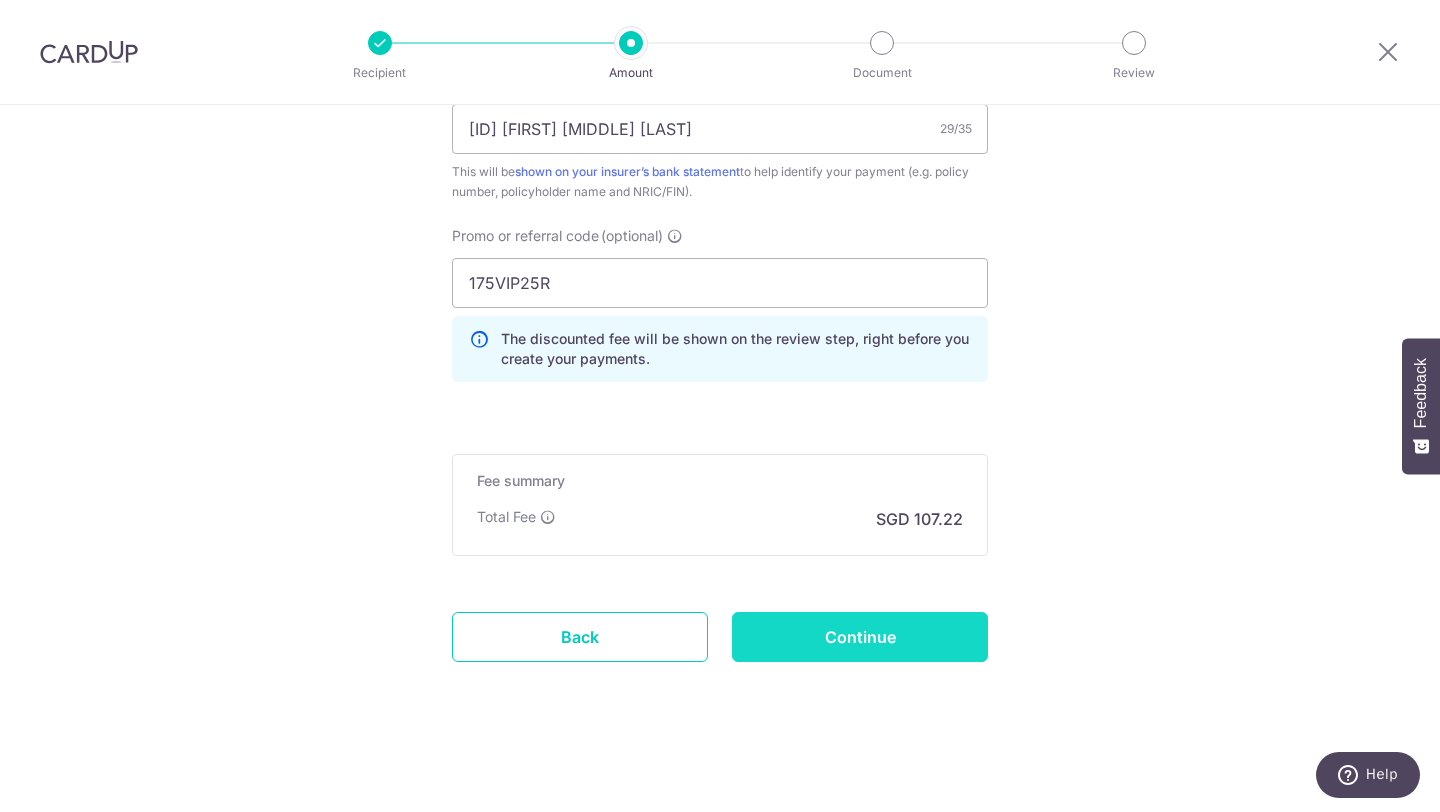 click on "Continue" at bounding box center (860, 637) 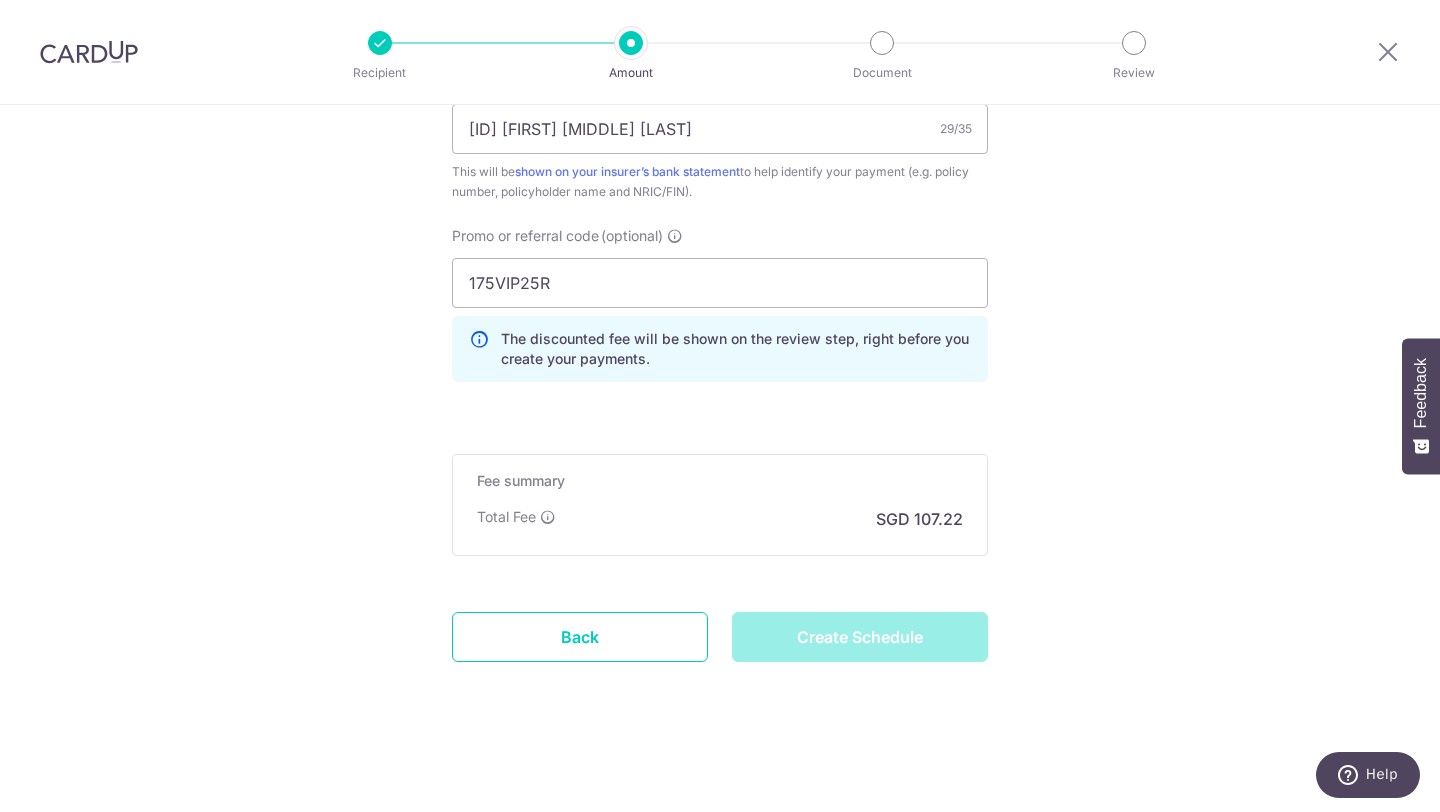 type on "Create Schedule" 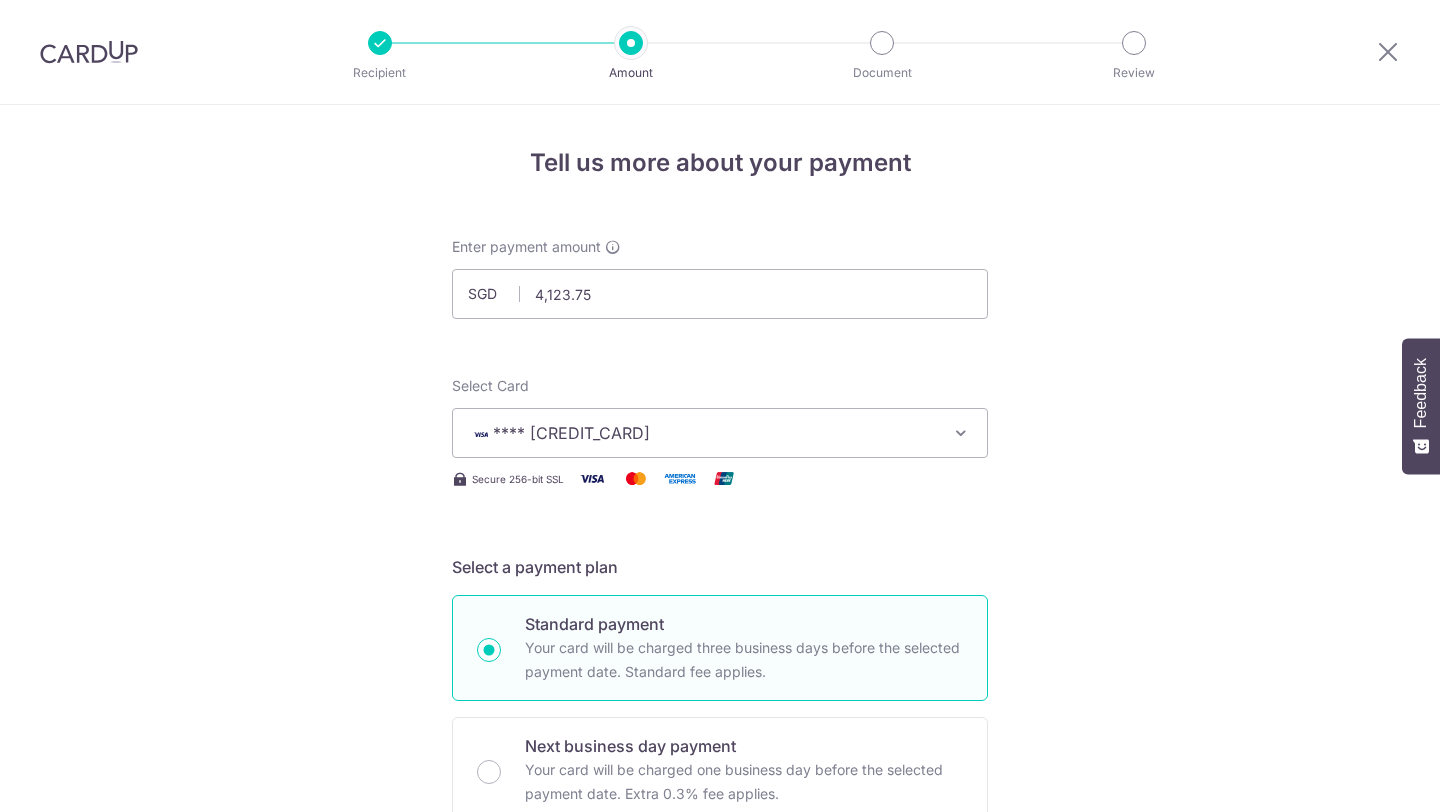 scroll, scrollTop: 0, scrollLeft: 0, axis: both 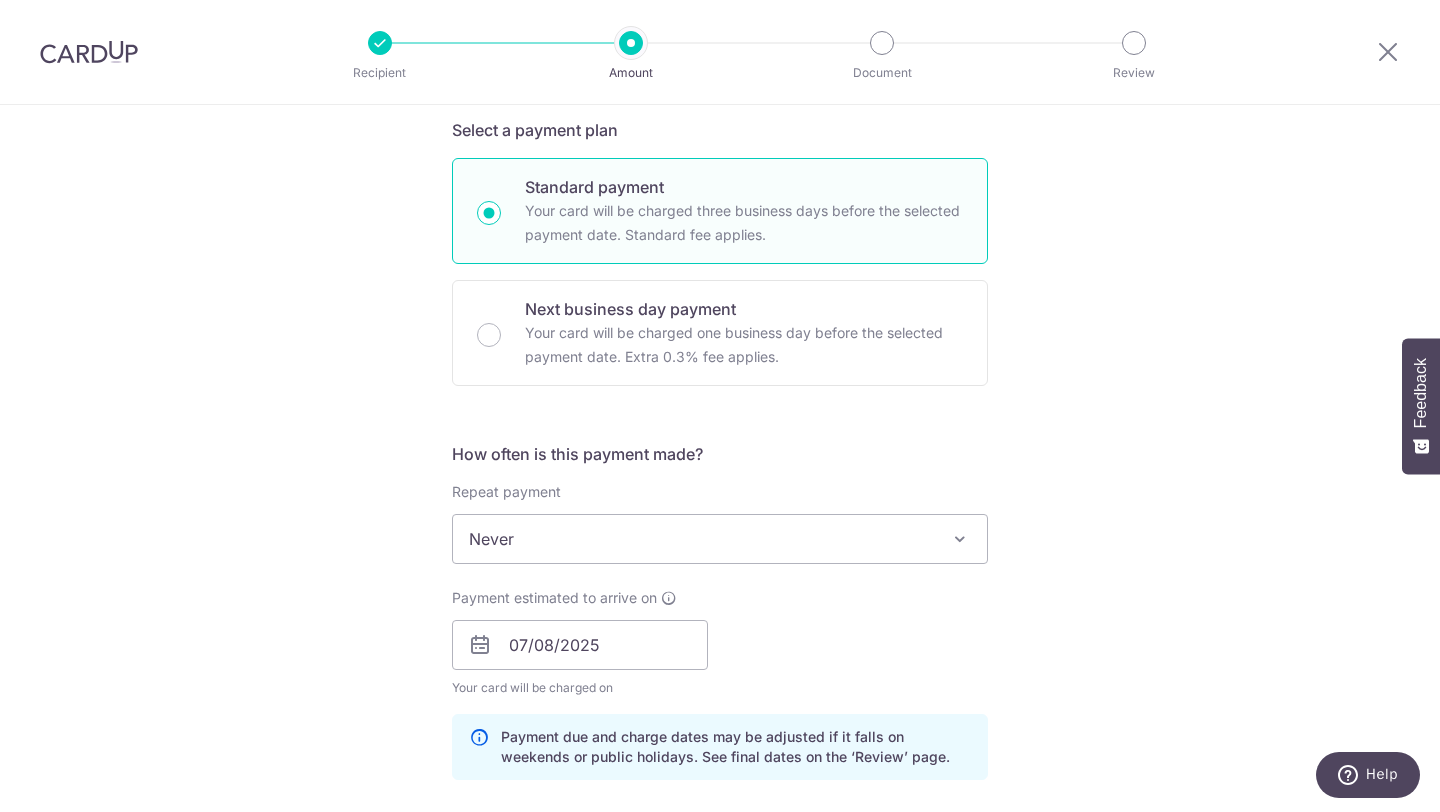 click on "Never" at bounding box center [720, 539] 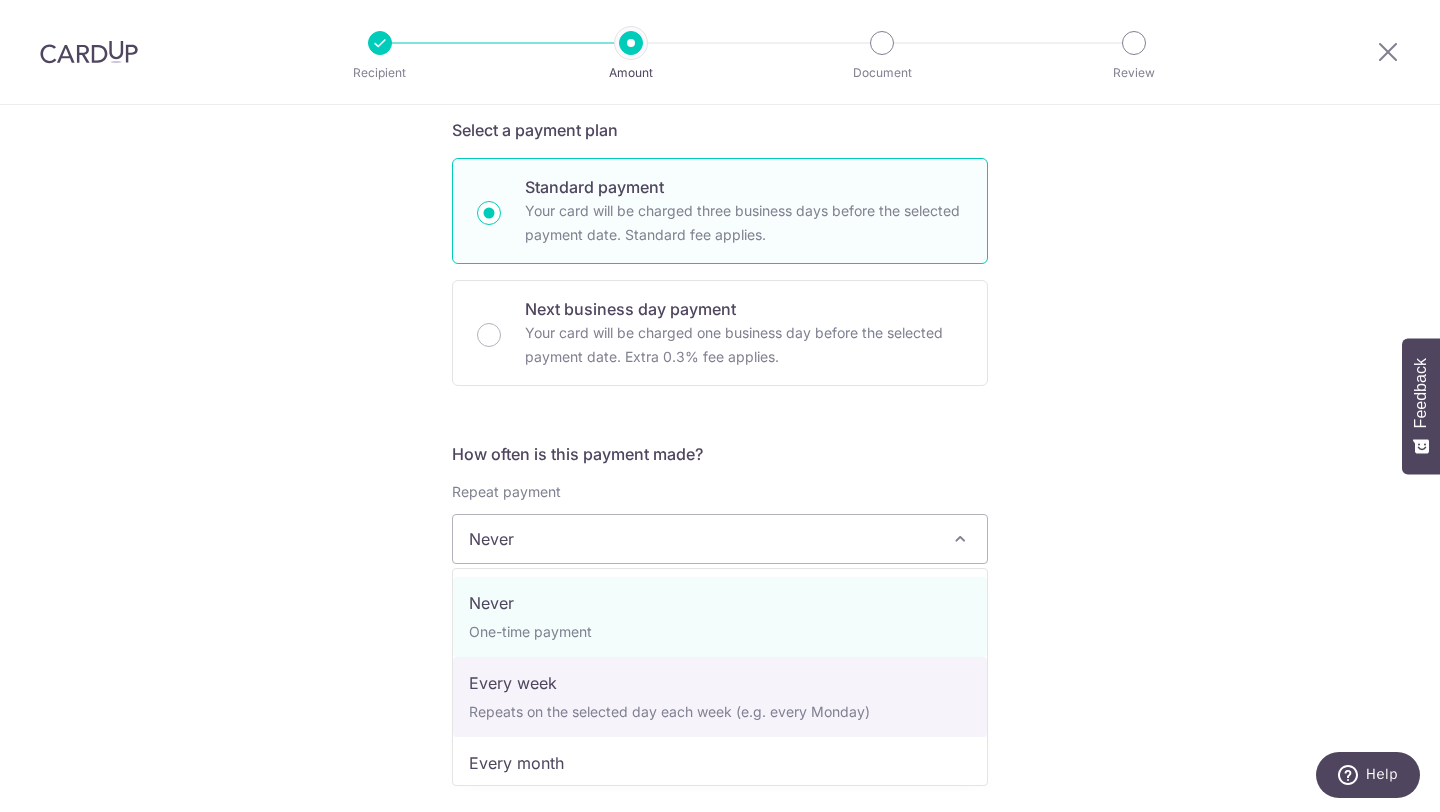 select on "2" 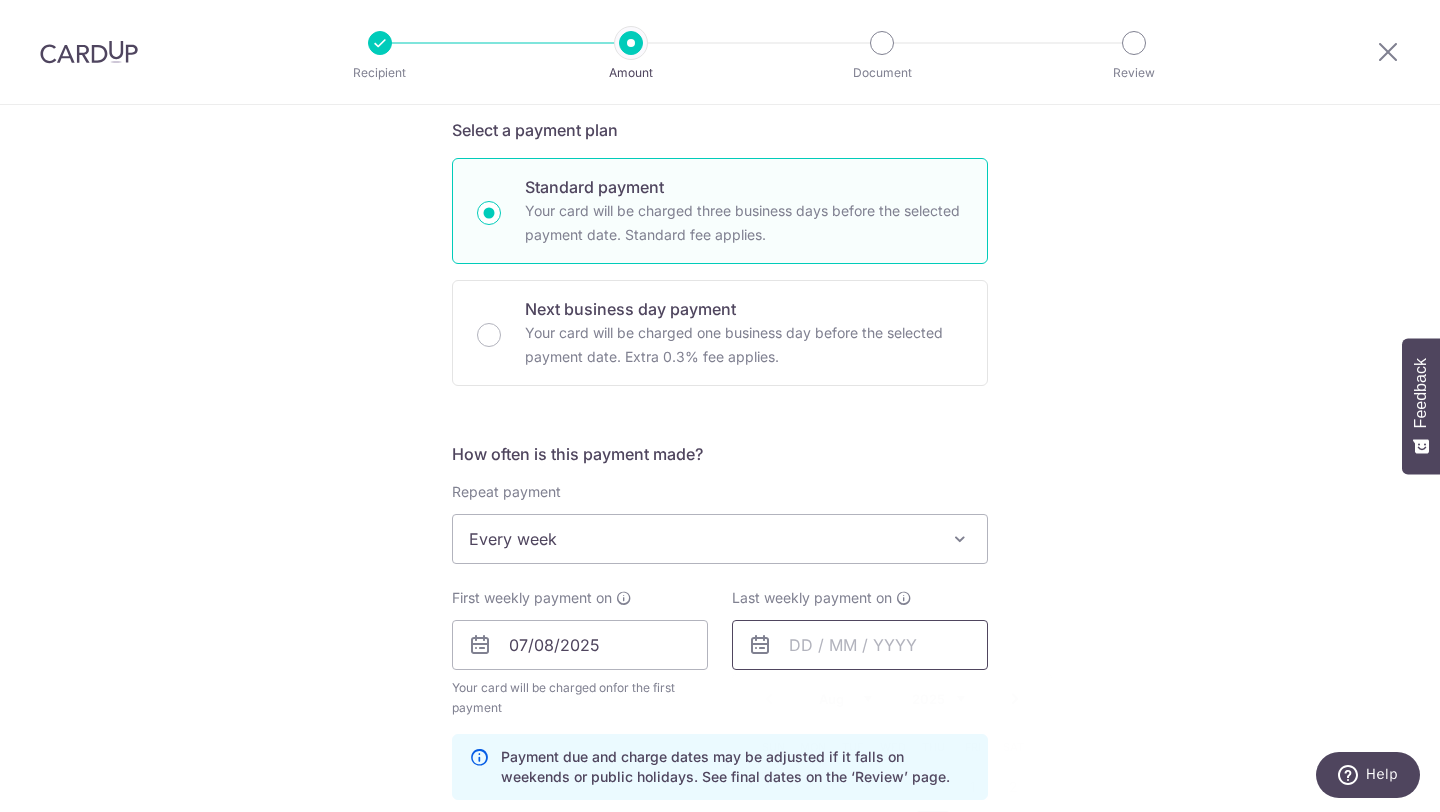 click at bounding box center (860, 645) 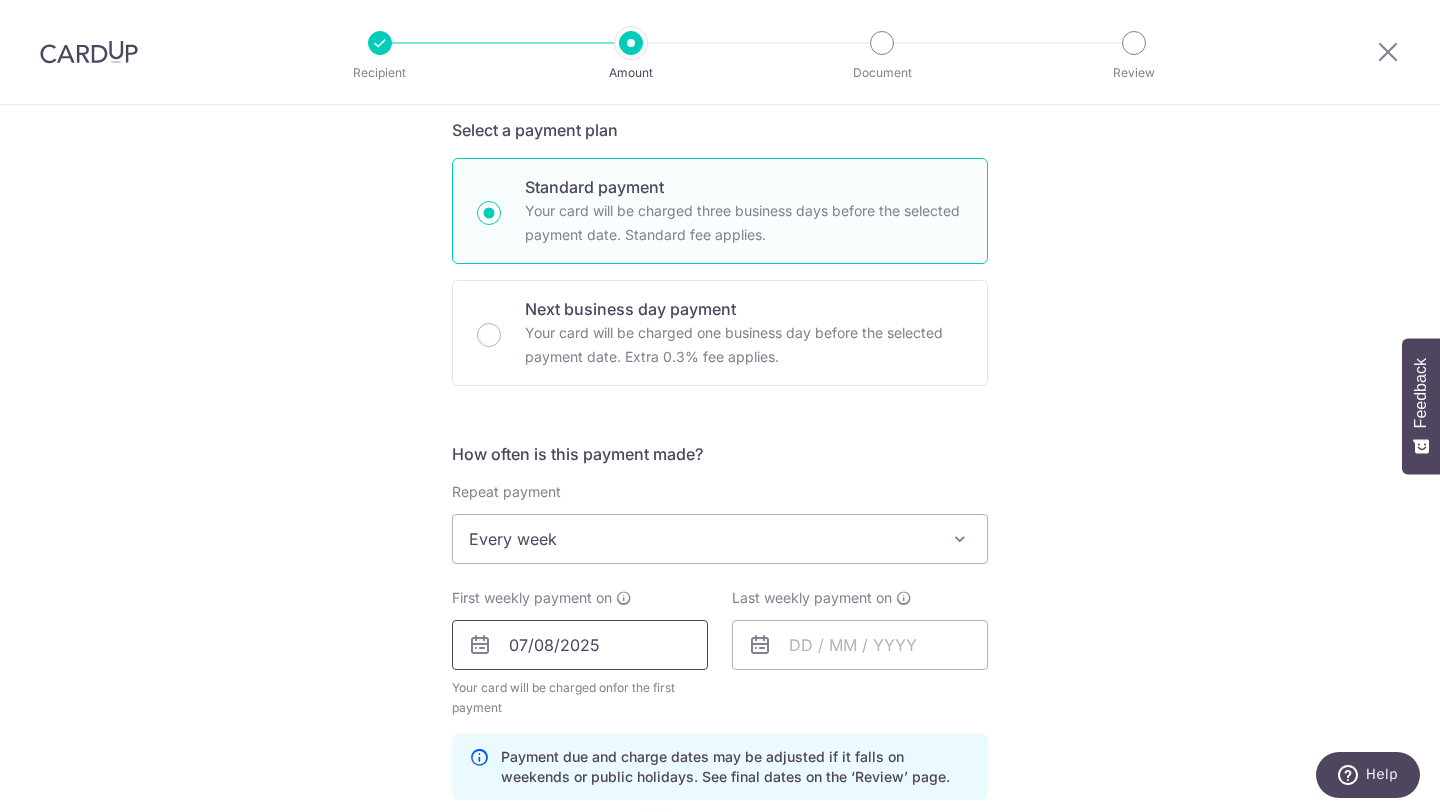 click on "07/08/2025" at bounding box center [580, 645] 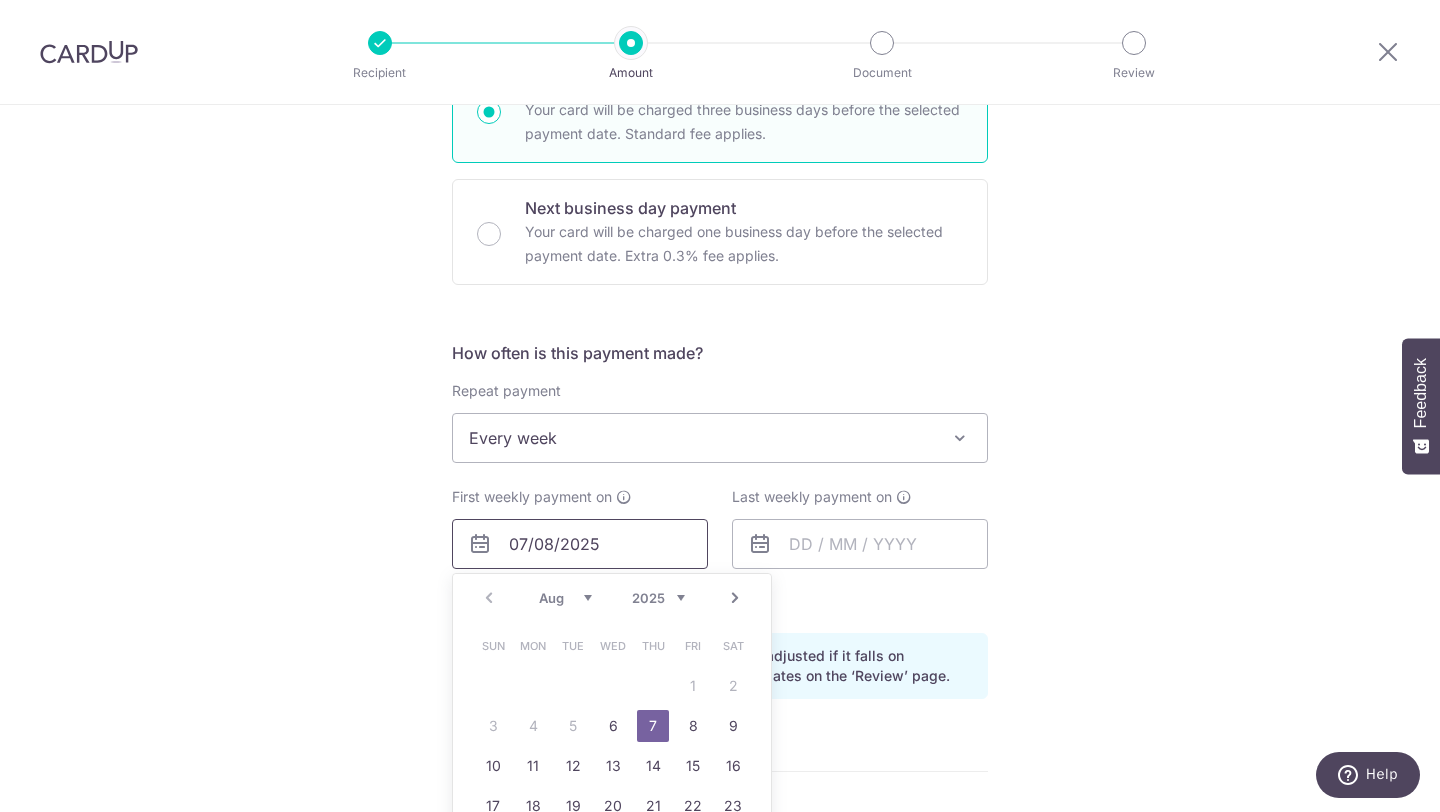 scroll, scrollTop: 639, scrollLeft: 0, axis: vertical 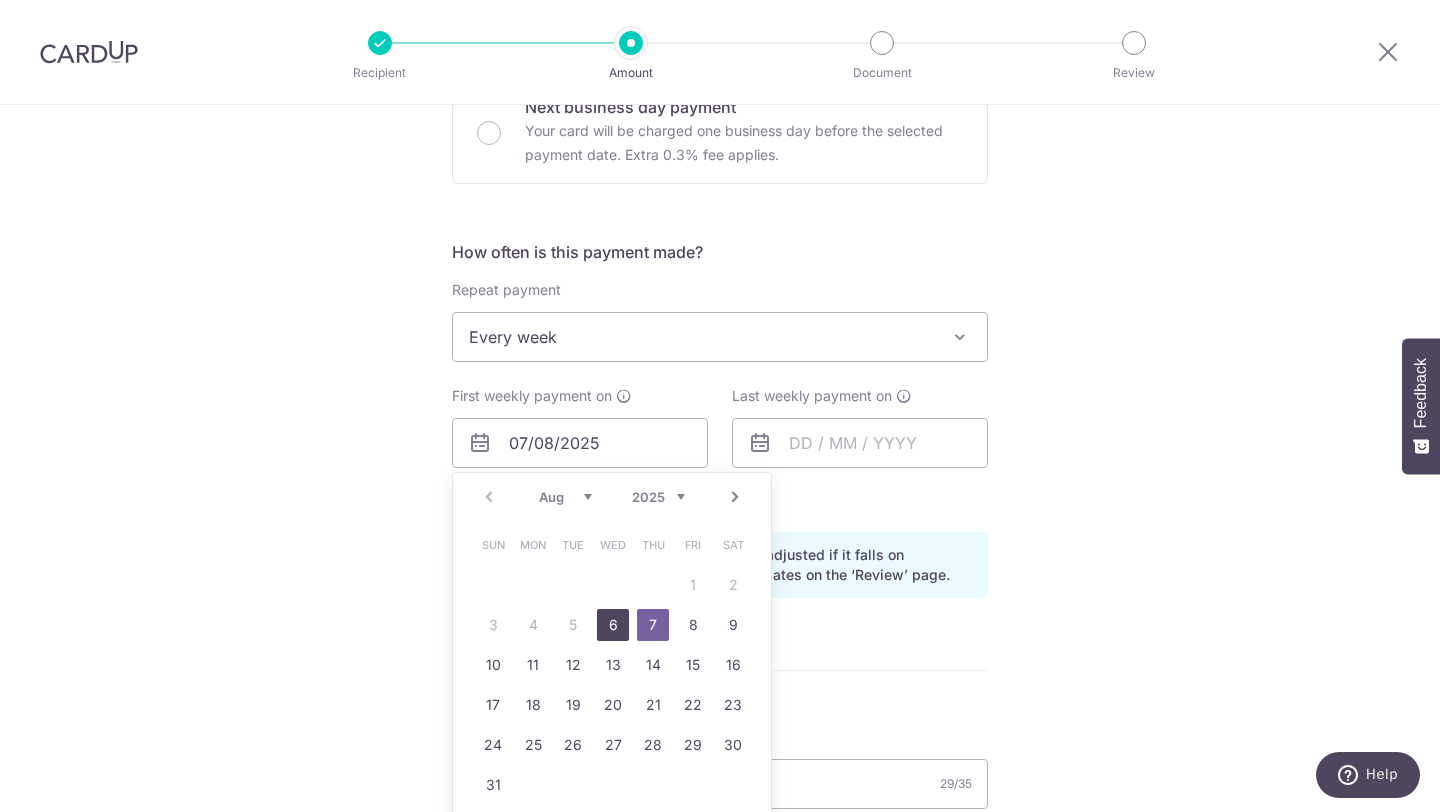 click on "6" at bounding box center [613, 625] 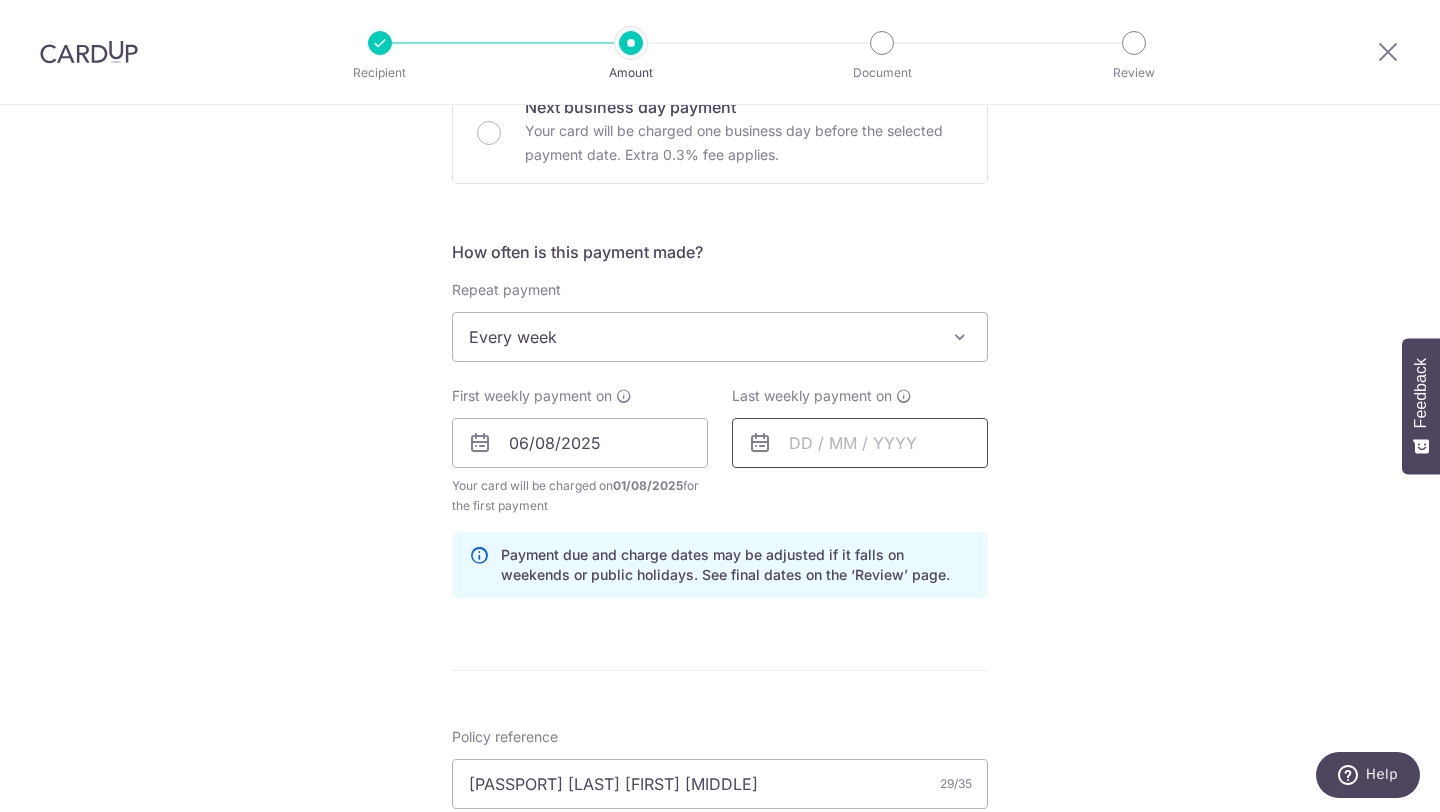 click at bounding box center (860, 443) 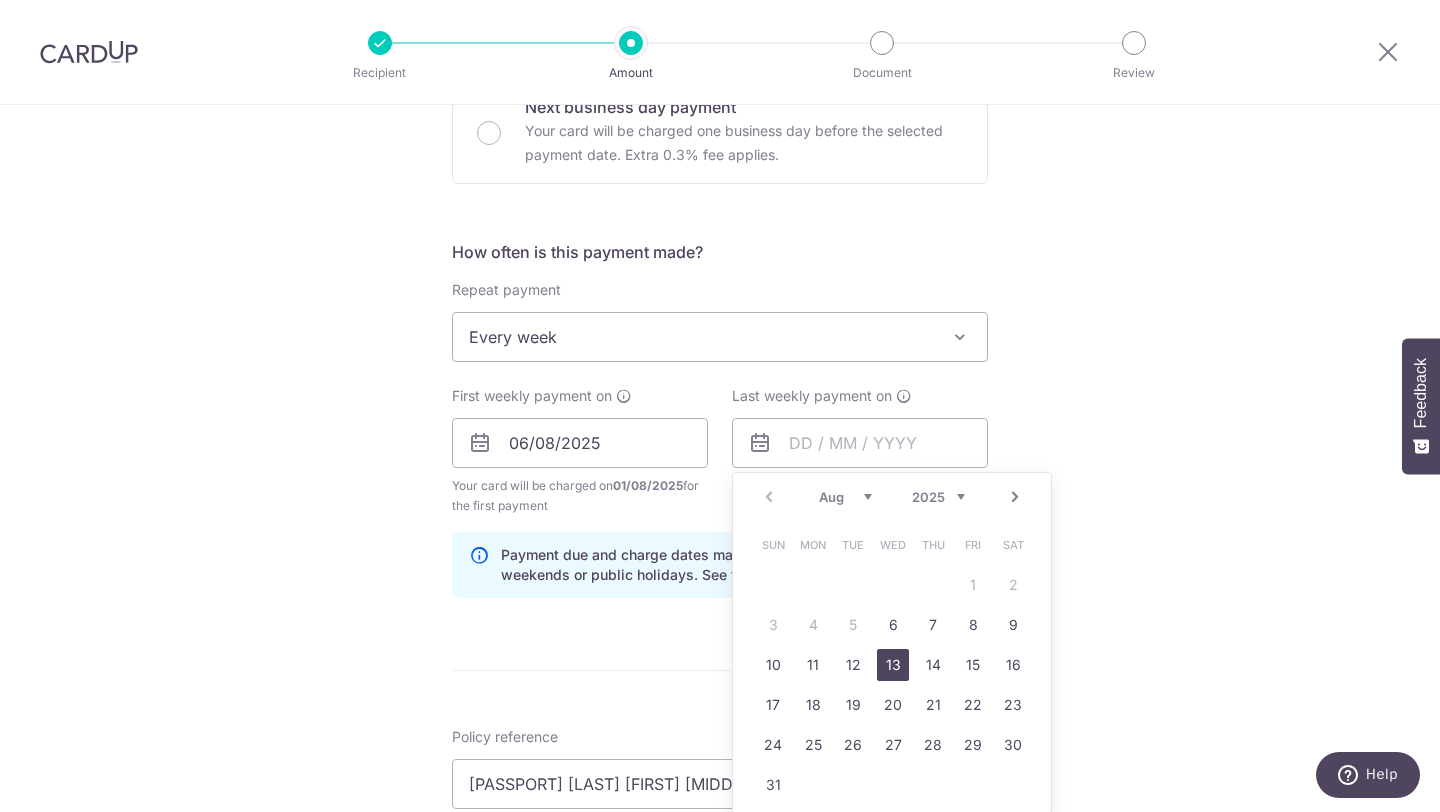 click on "13" at bounding box center (893, 665) 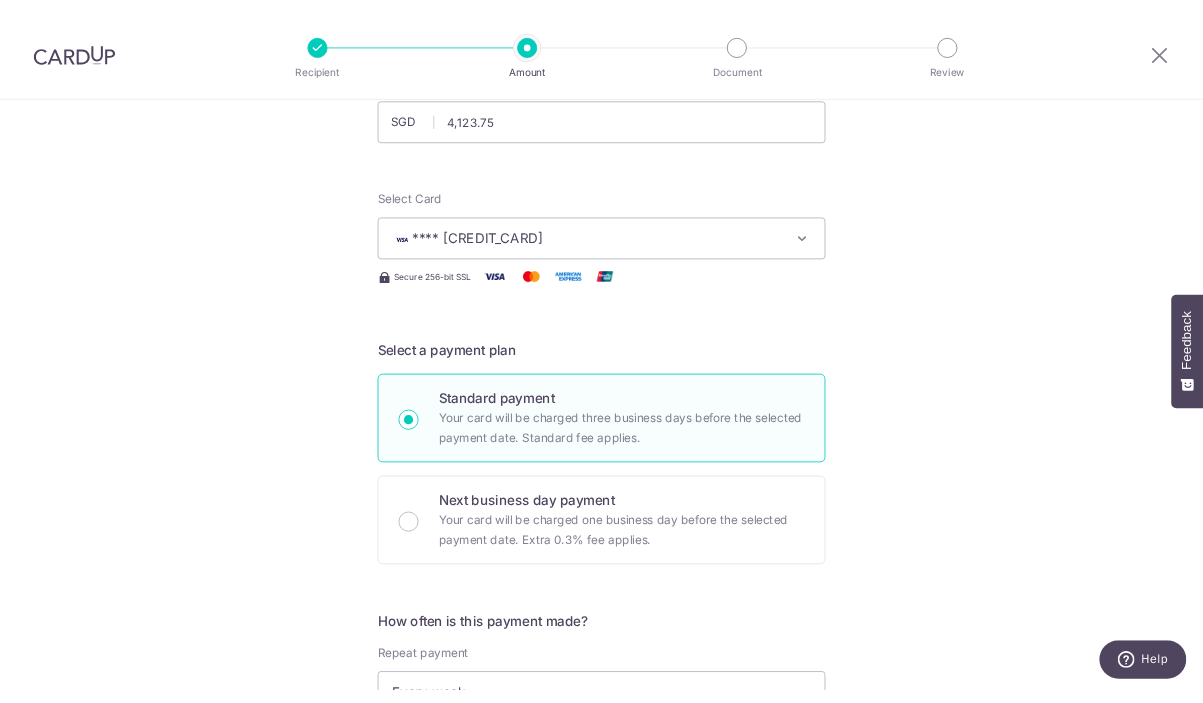 scroll, scrollTop: 158, scrollLeft: 0, axis: vertical 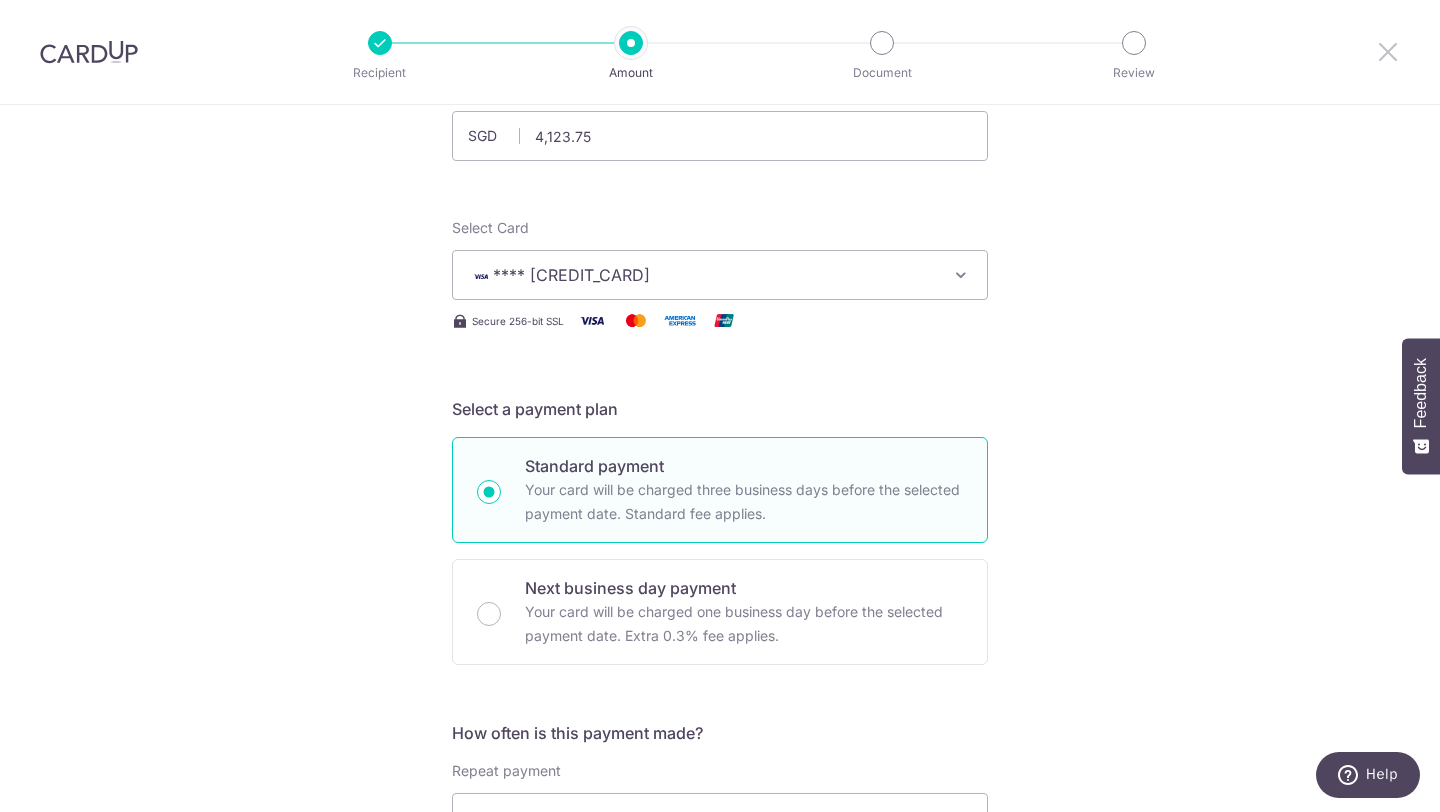 click at bounding box center (1388, 51) 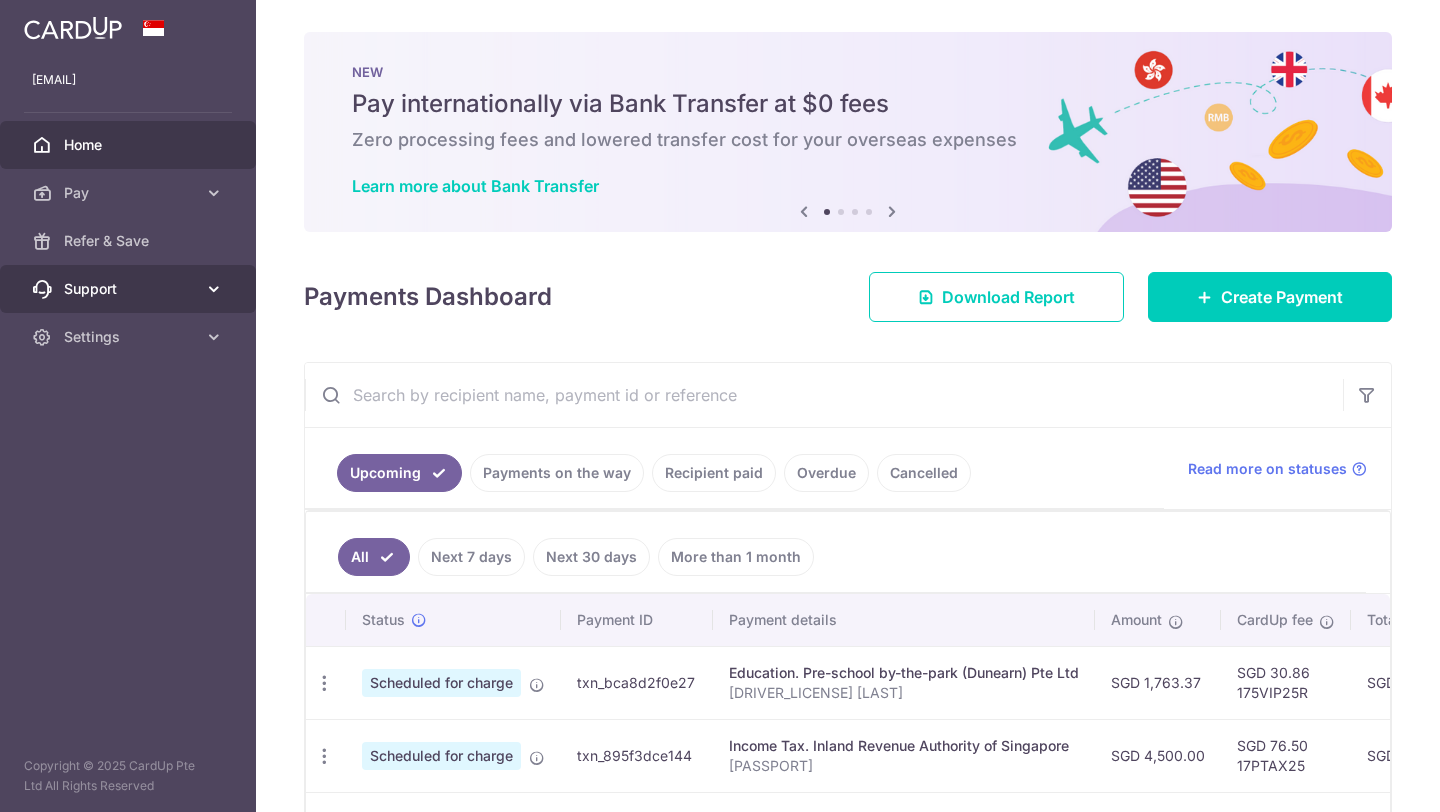 click on "Support" at bounding box center (130, 289) 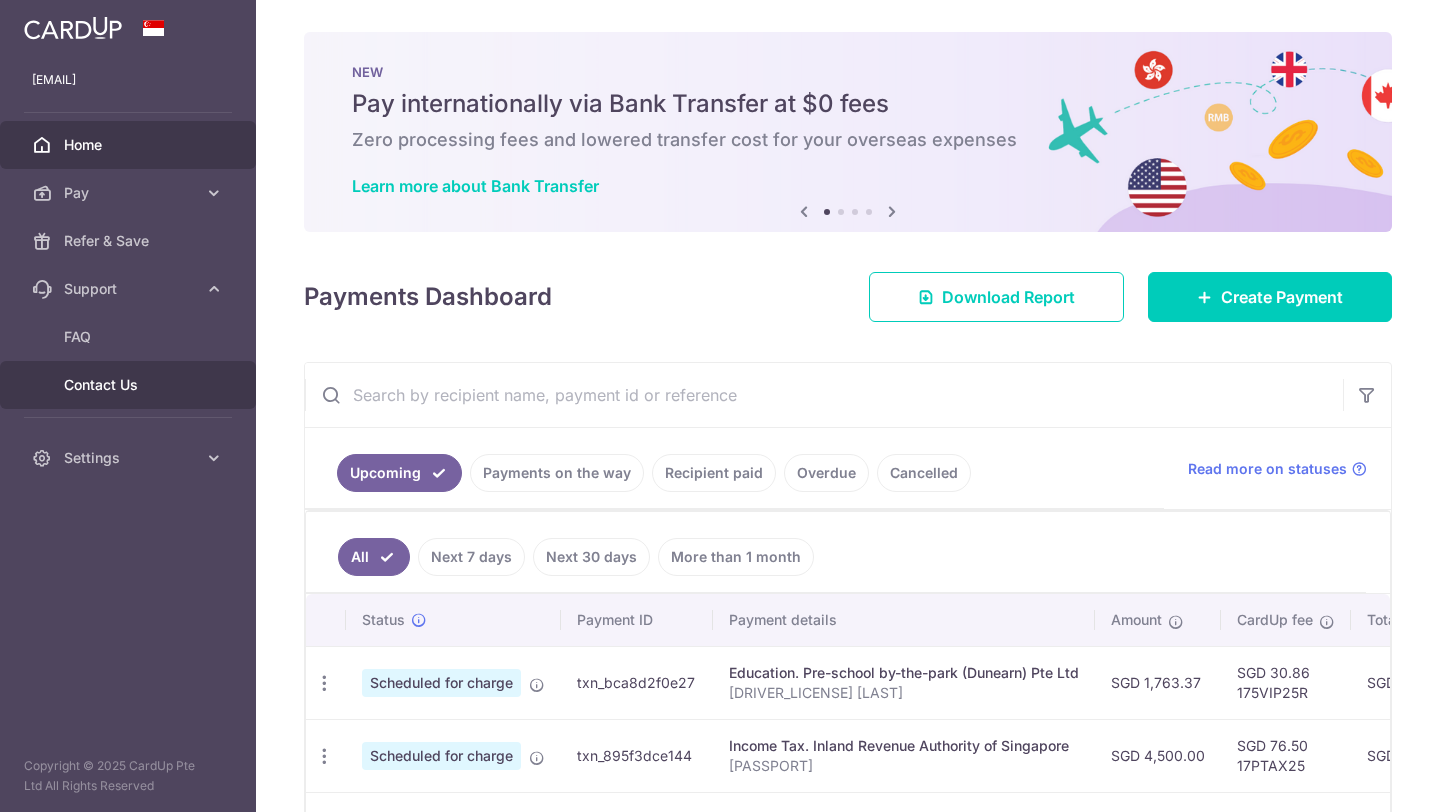 click on "Contact Us" at bounding box center [130, 385] 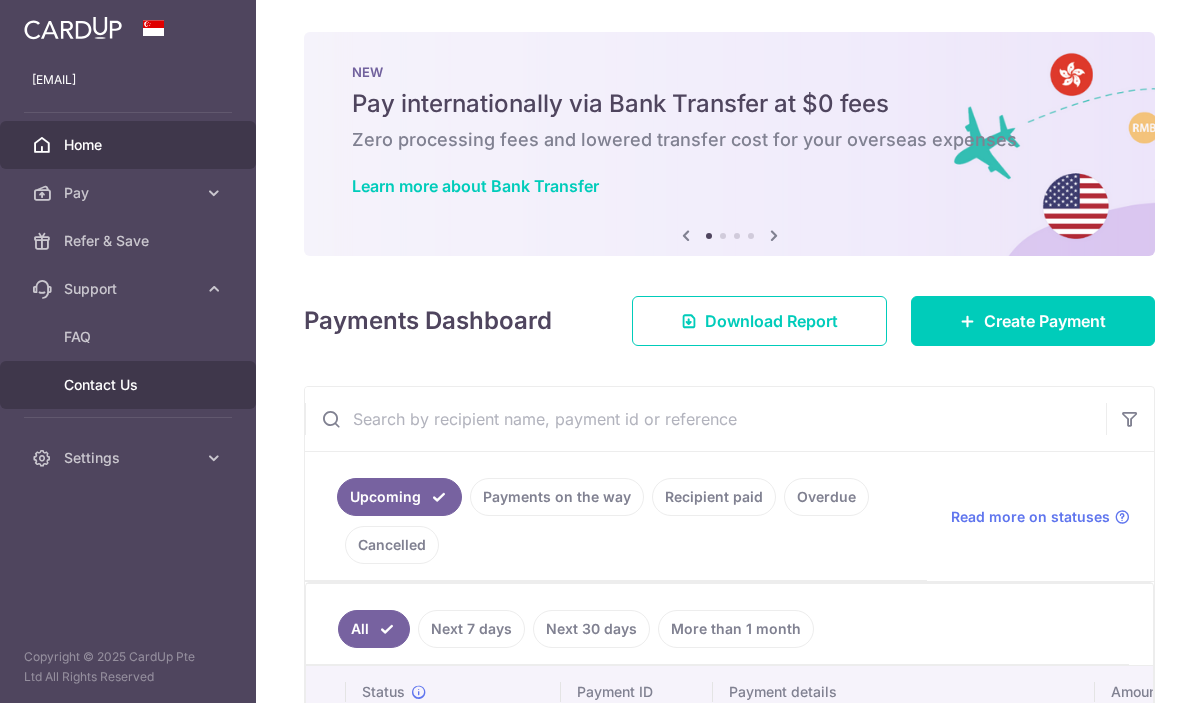 click on "Contact Us" at bounding box center (128, 385) 